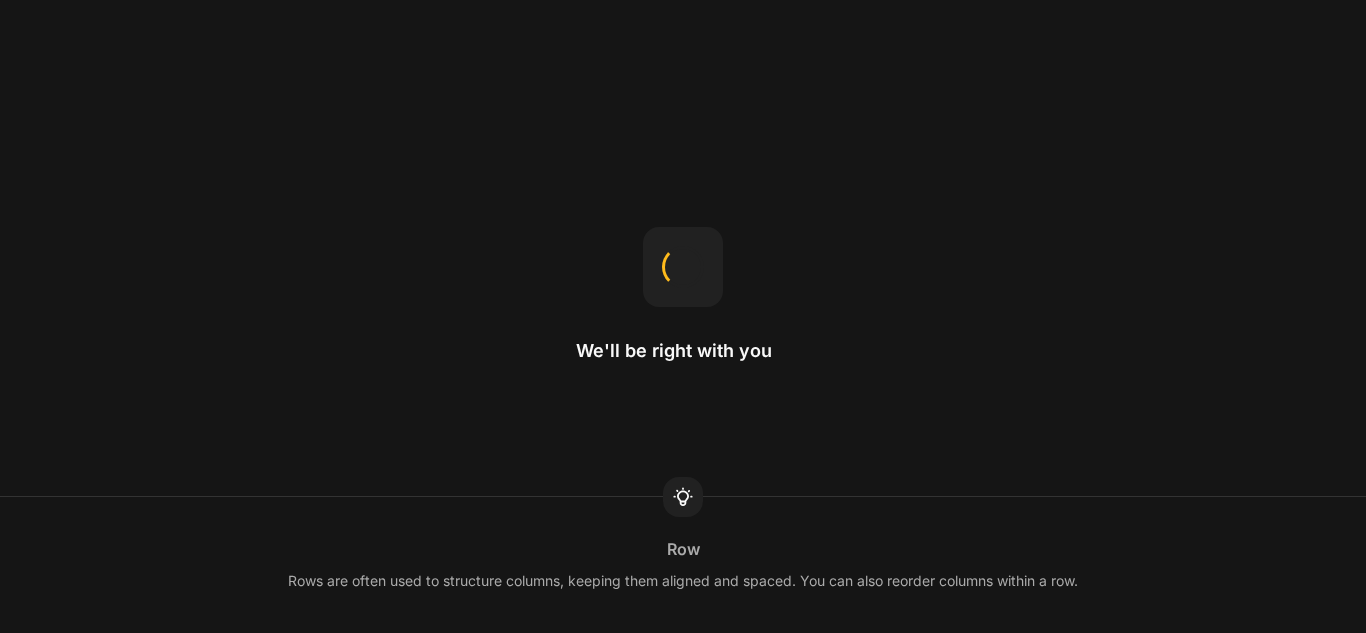 scroll, scrollTop: 0, scrollLeft: 0, axis: both 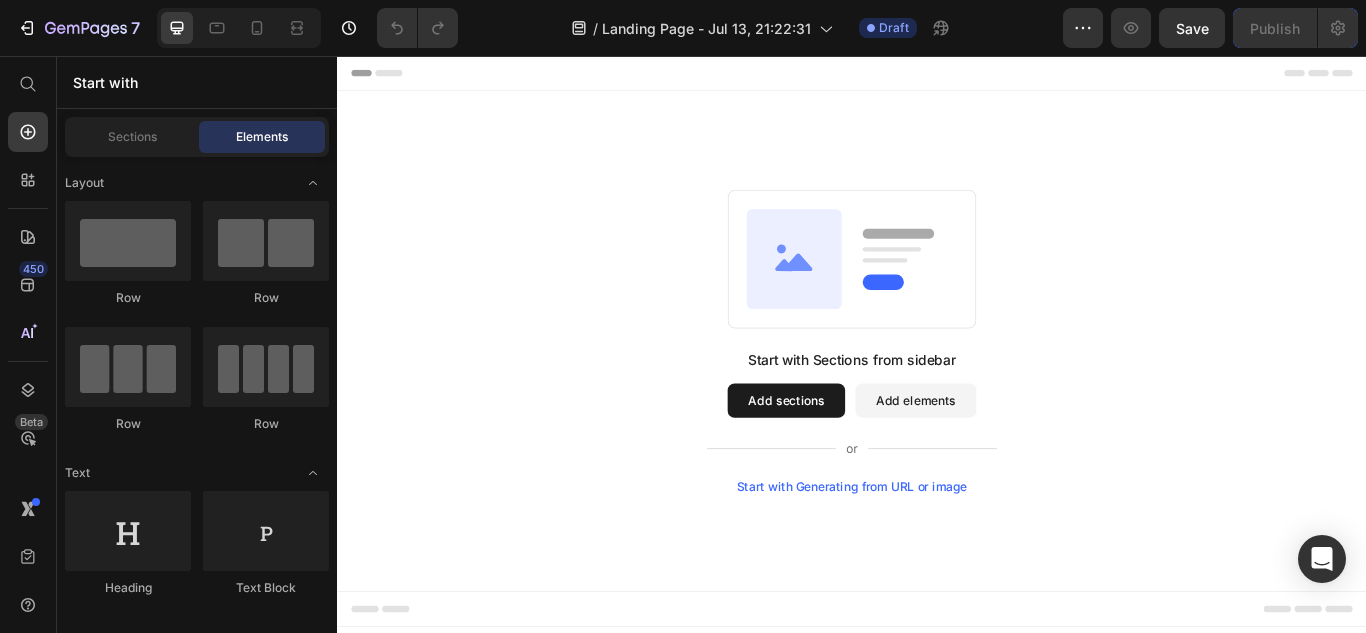 click on "Add sections" at bounding box center (860, 458) 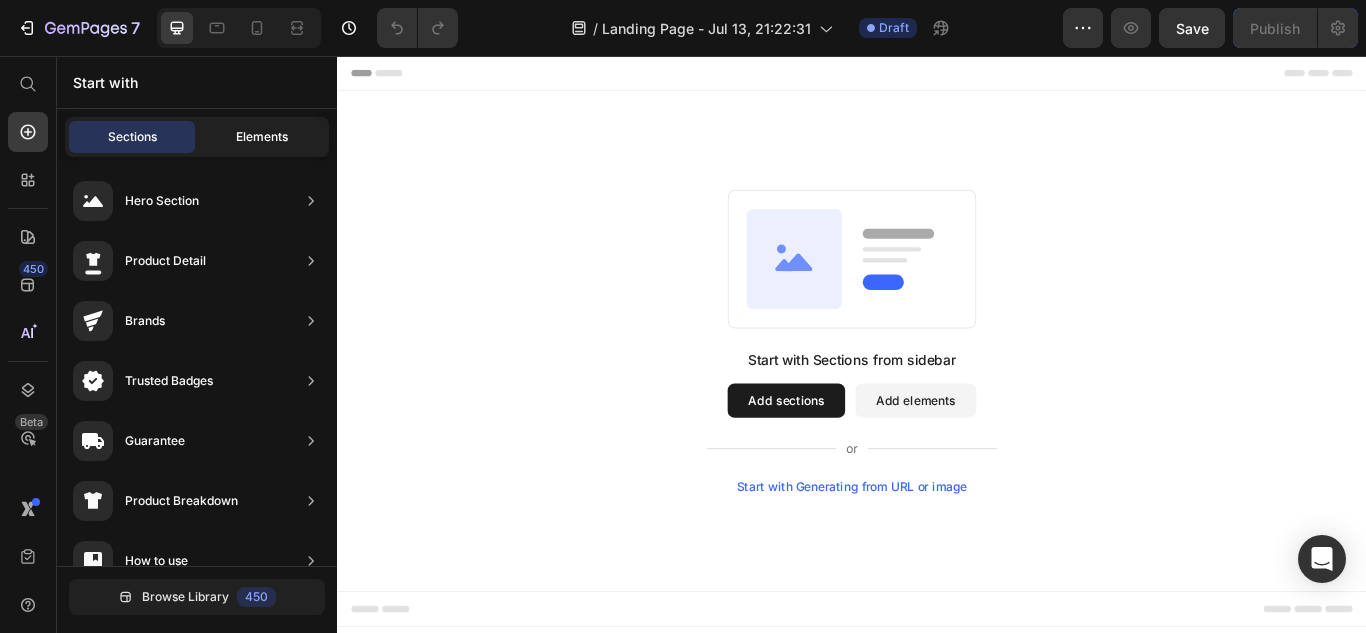 click on "Elements" at bounding box center (262, 137) 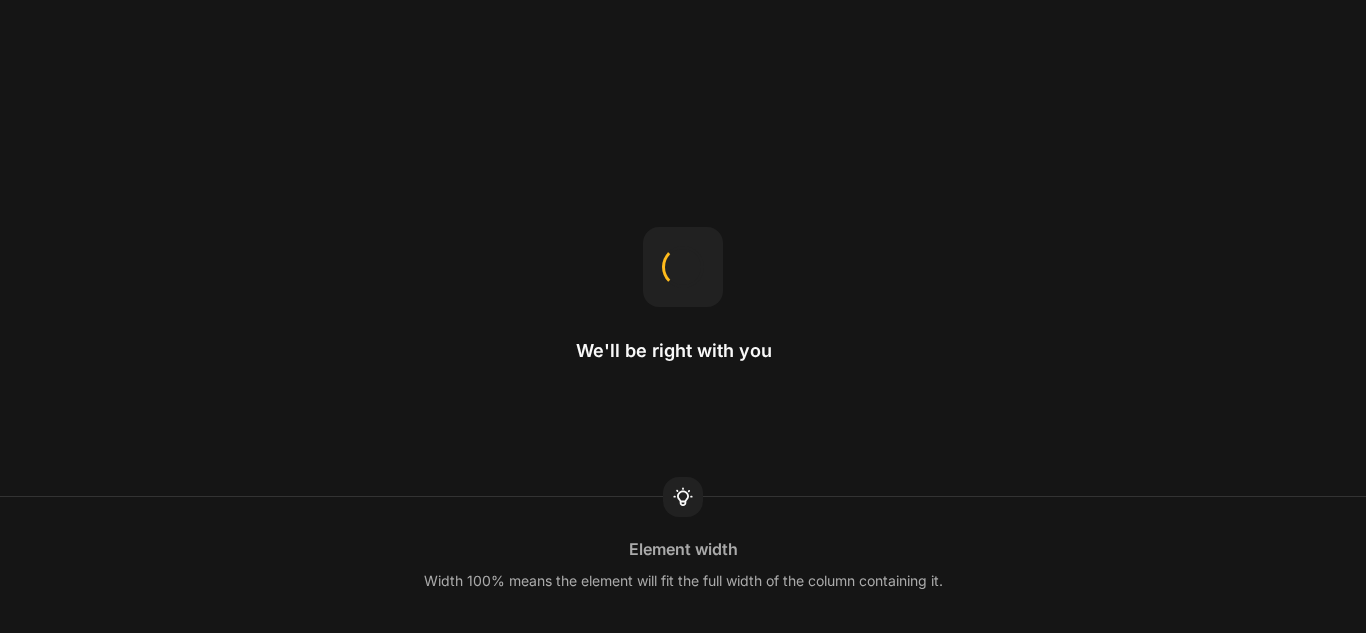 scroll, scrollTop: 0, scrollLeft: 0, axis: both 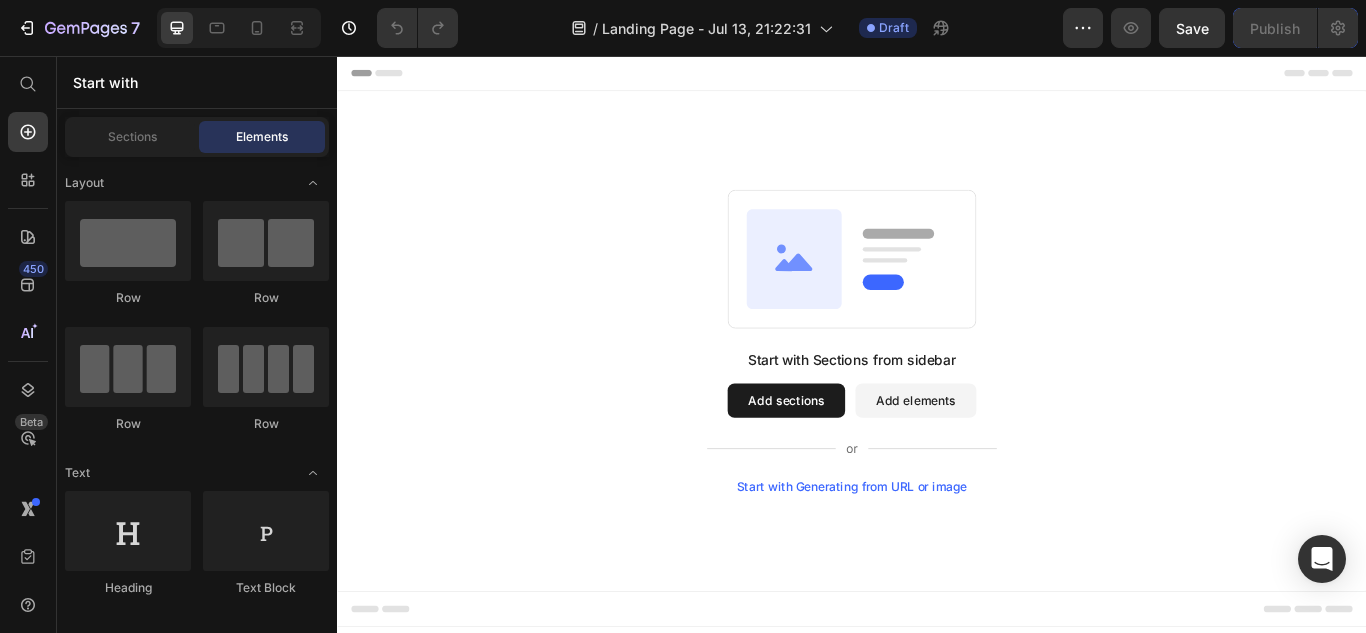 click 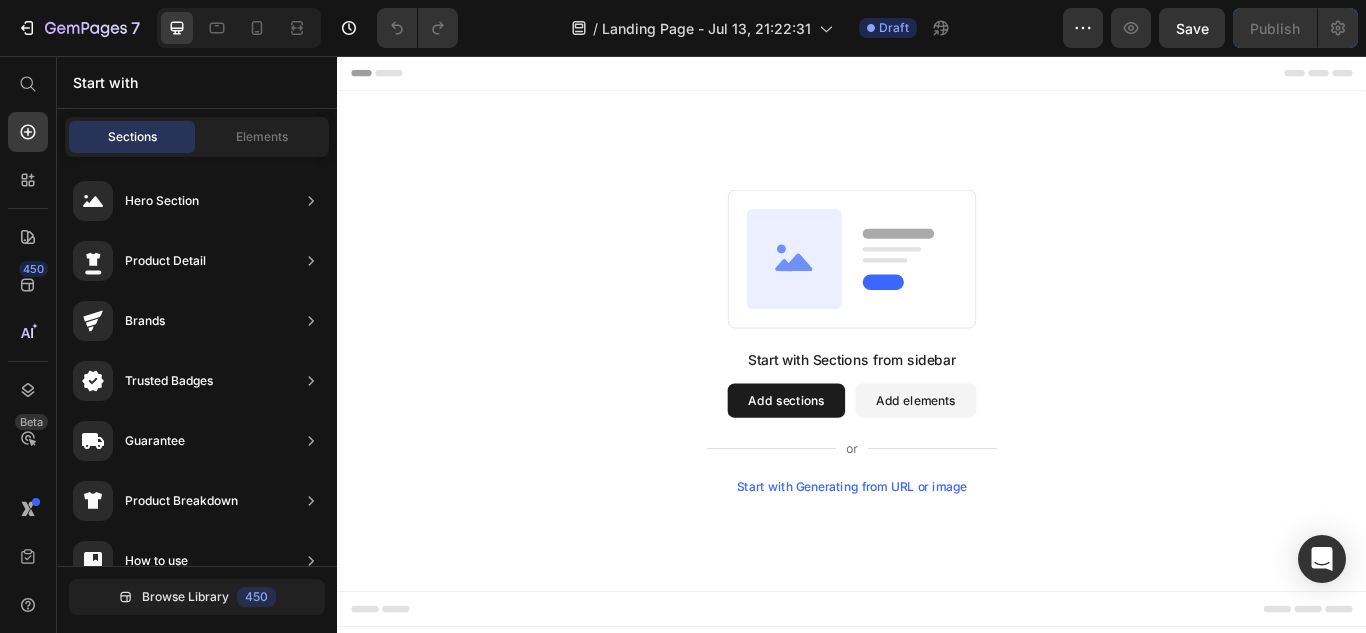 click on "Add sections" at bounding box center [860, 458] 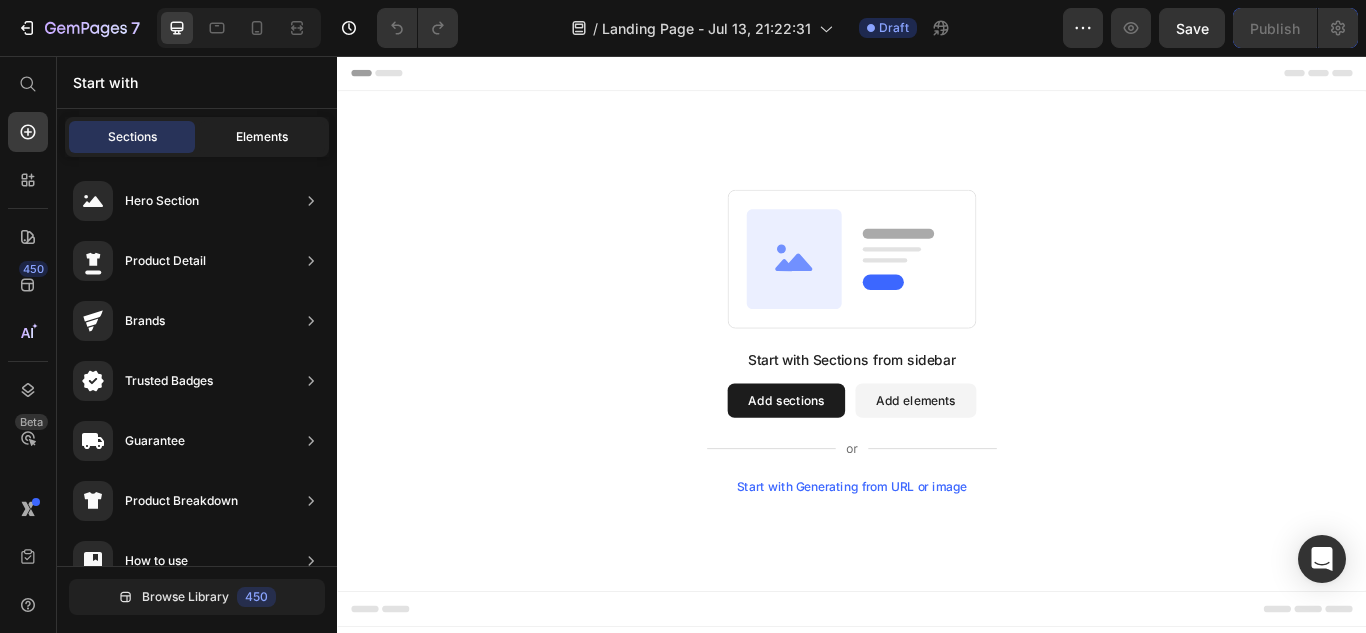 click on "Elements" at bounding box center (262, 137) 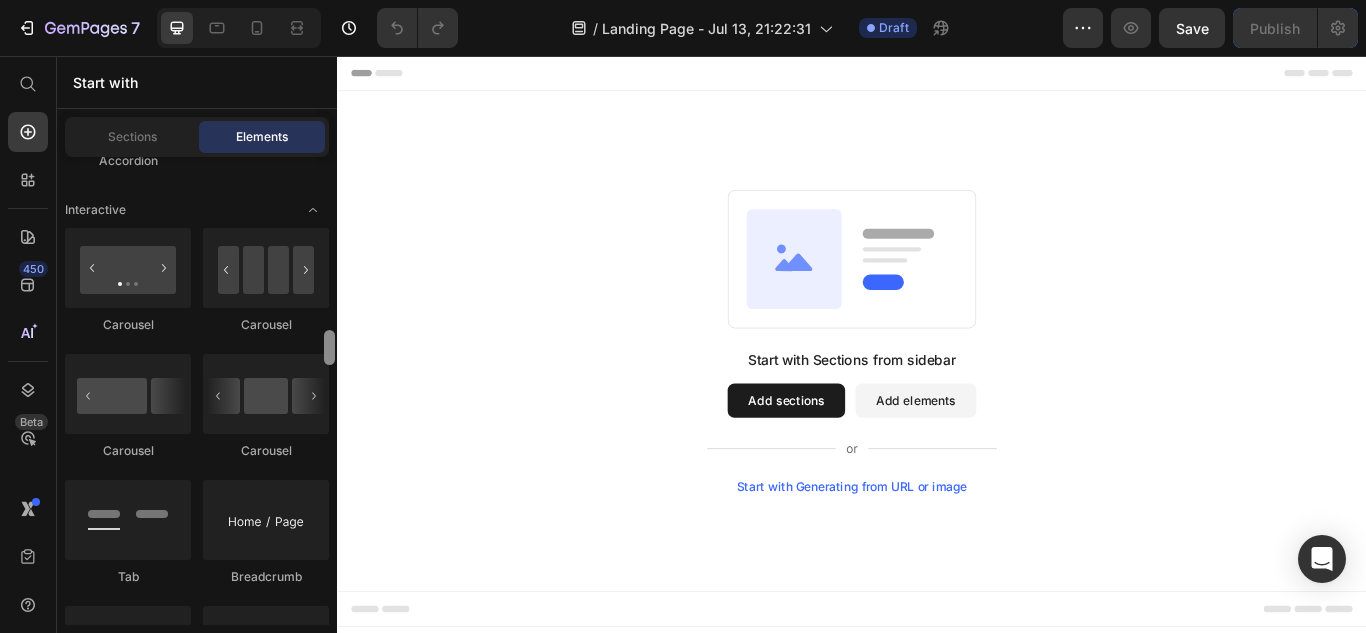 scroll, scrollTop: 2110, scrollLeft: 0, axis: vertical 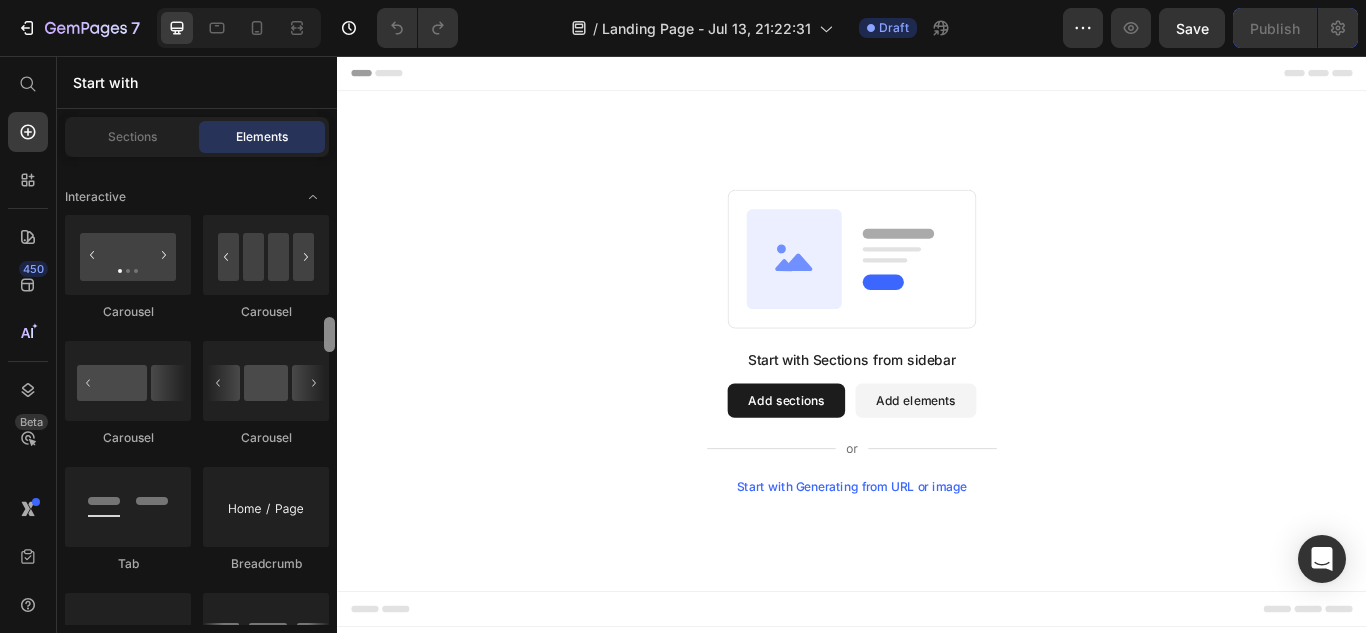 drag, startPoint x: 331, startPoint y: 174, endPoint x: 328, endPoint y: 334, distance: 160.02812 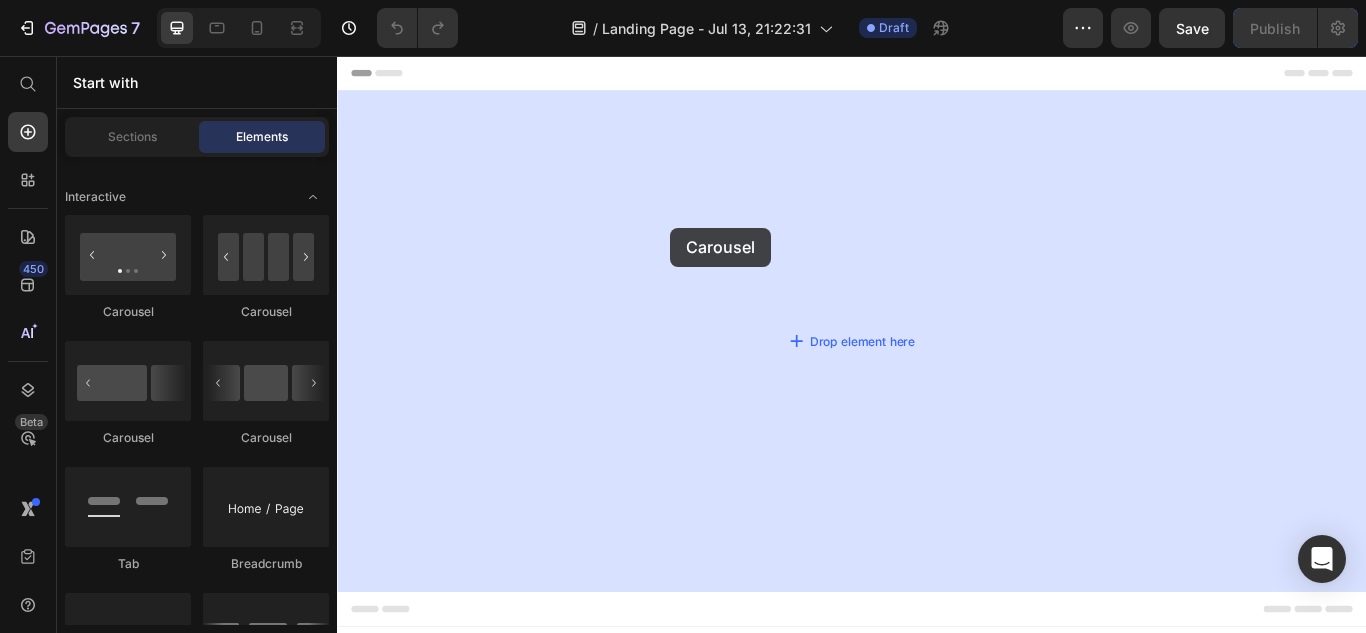 drag, startPoint x: 474, startPoint y: 340, endPoint x: 717, endPoint y: 260, distance: 255.83002 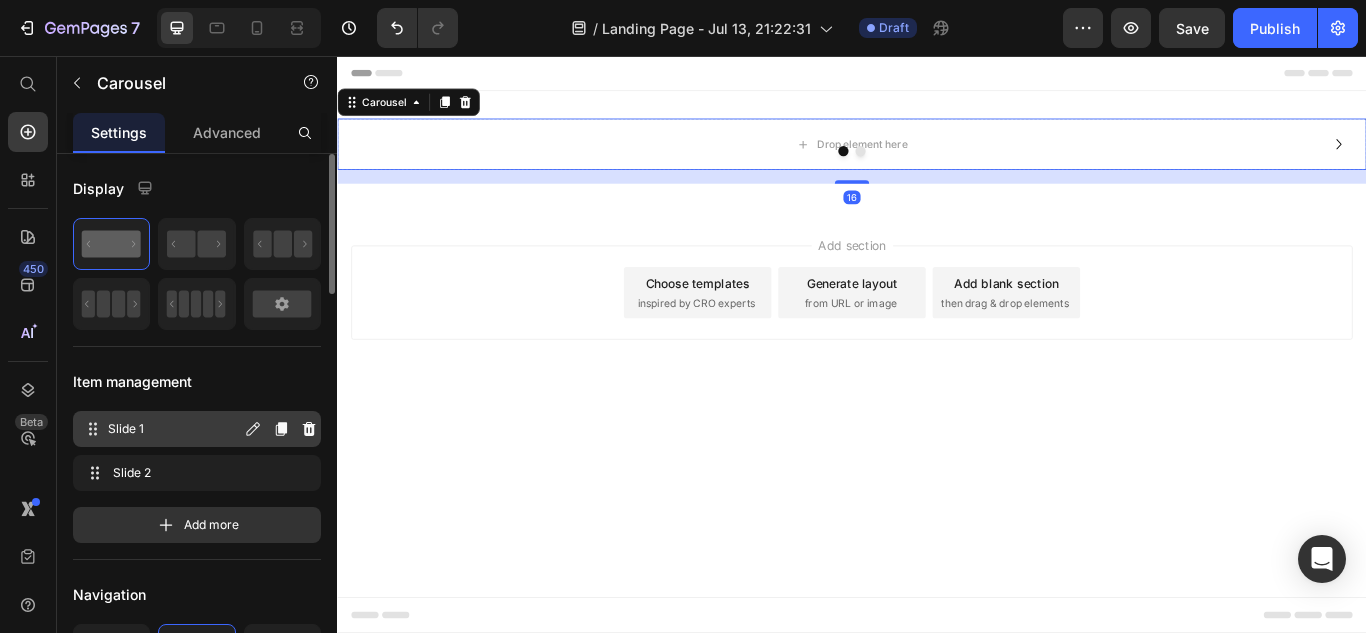 click on "Slide 1" at bounding box center (174, 429) 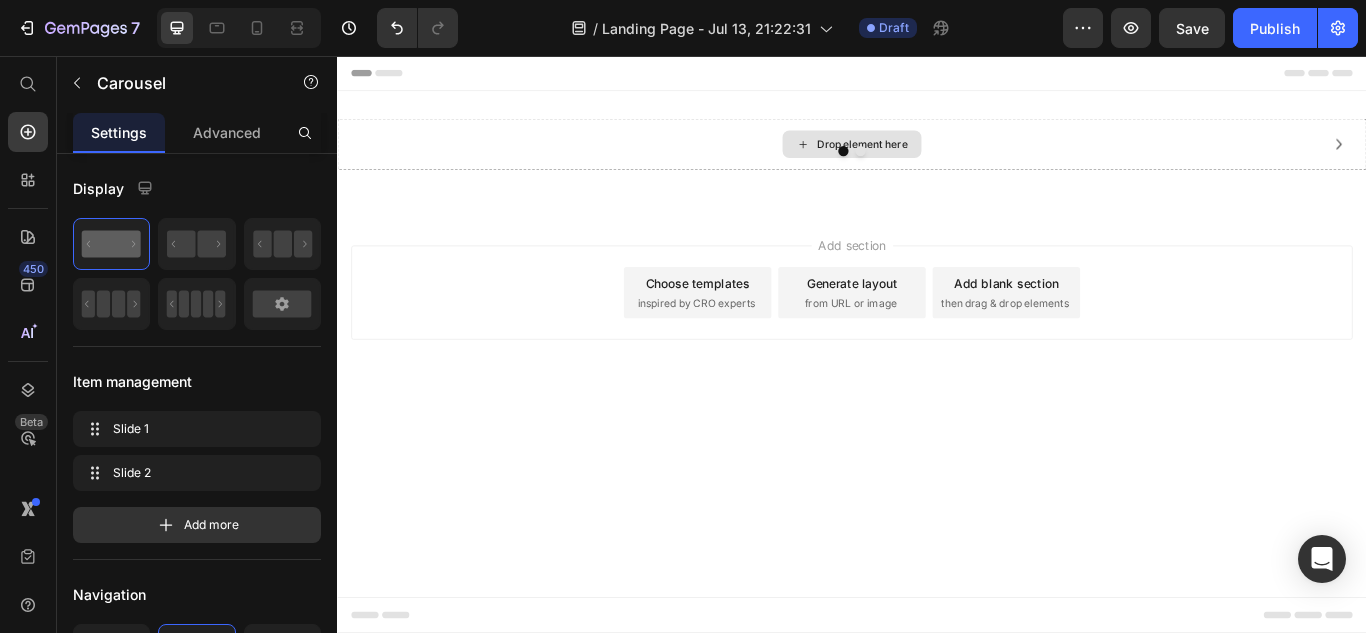 click on "Drop element here" at bounding box center (949, 159) 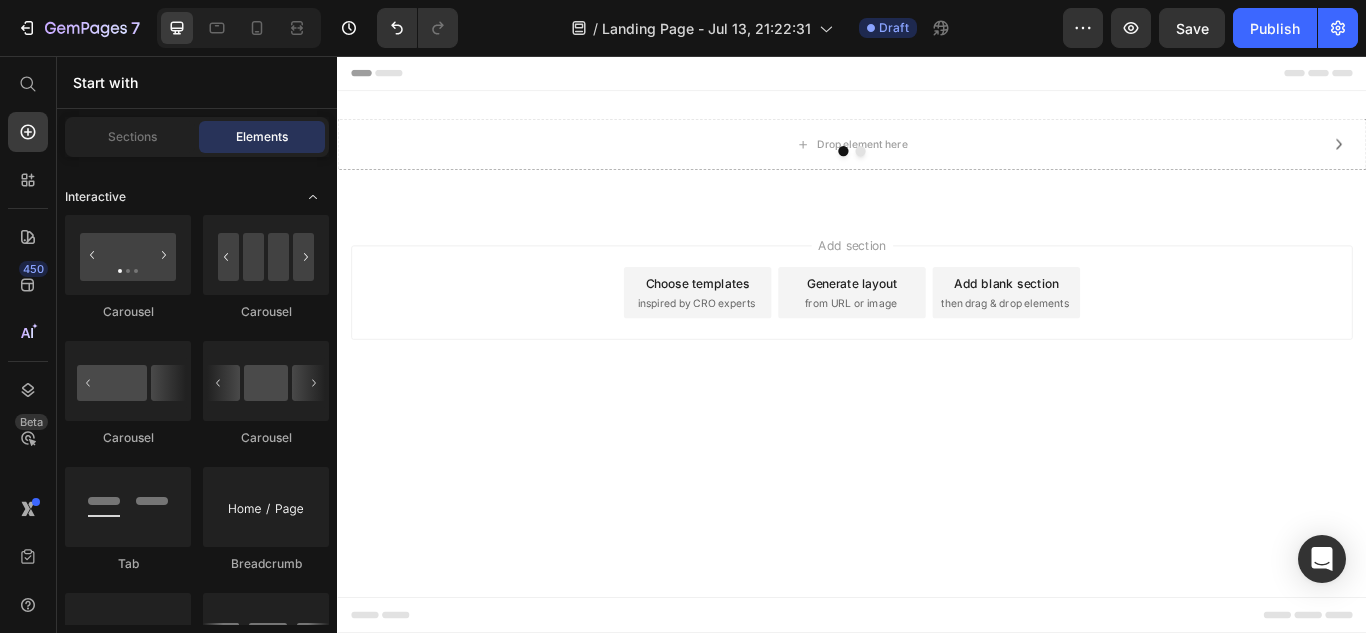 click 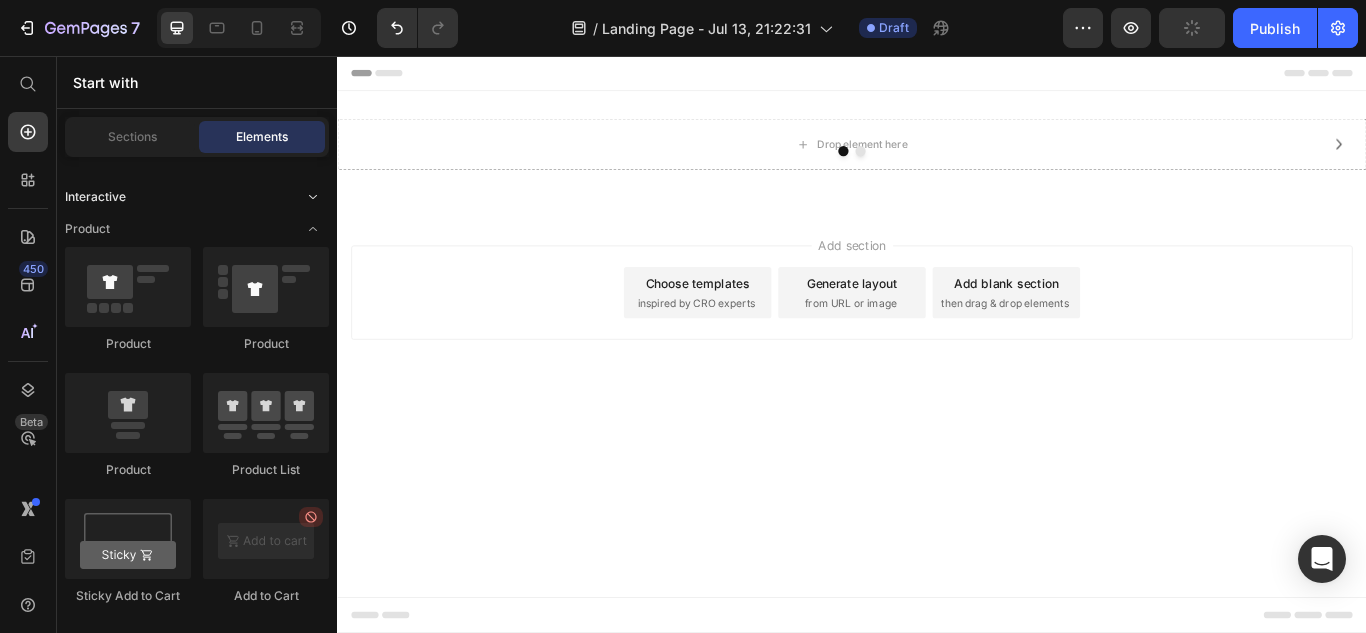 click 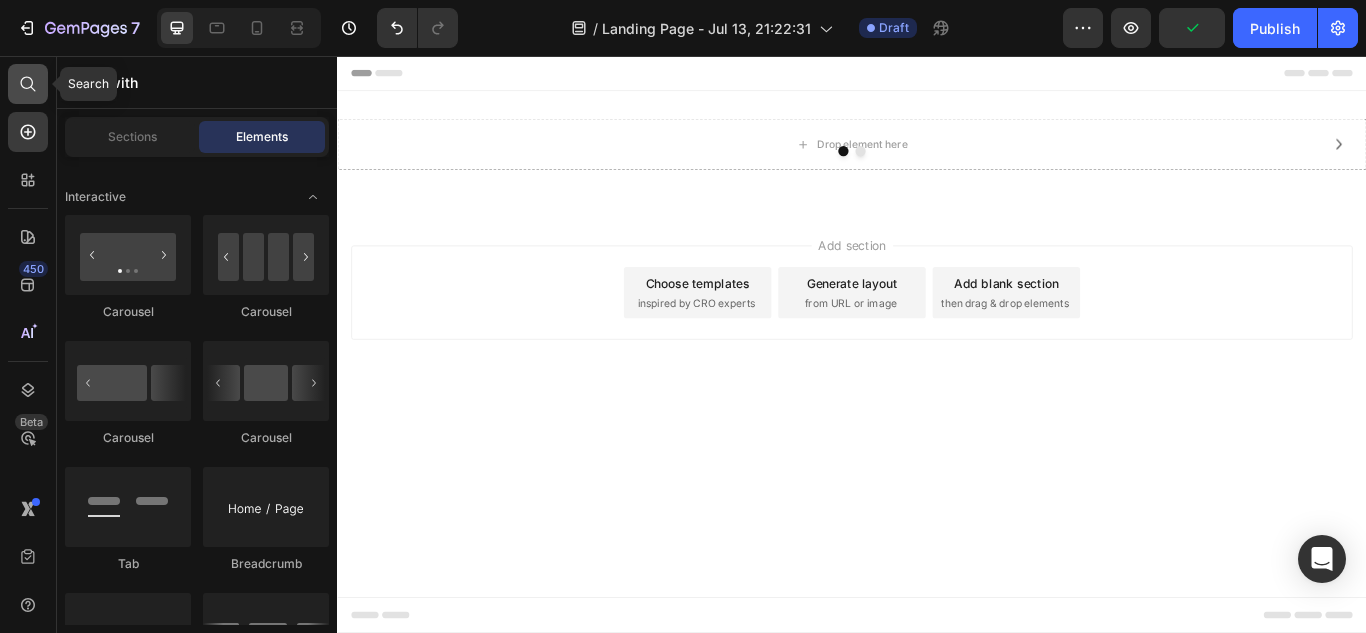 click 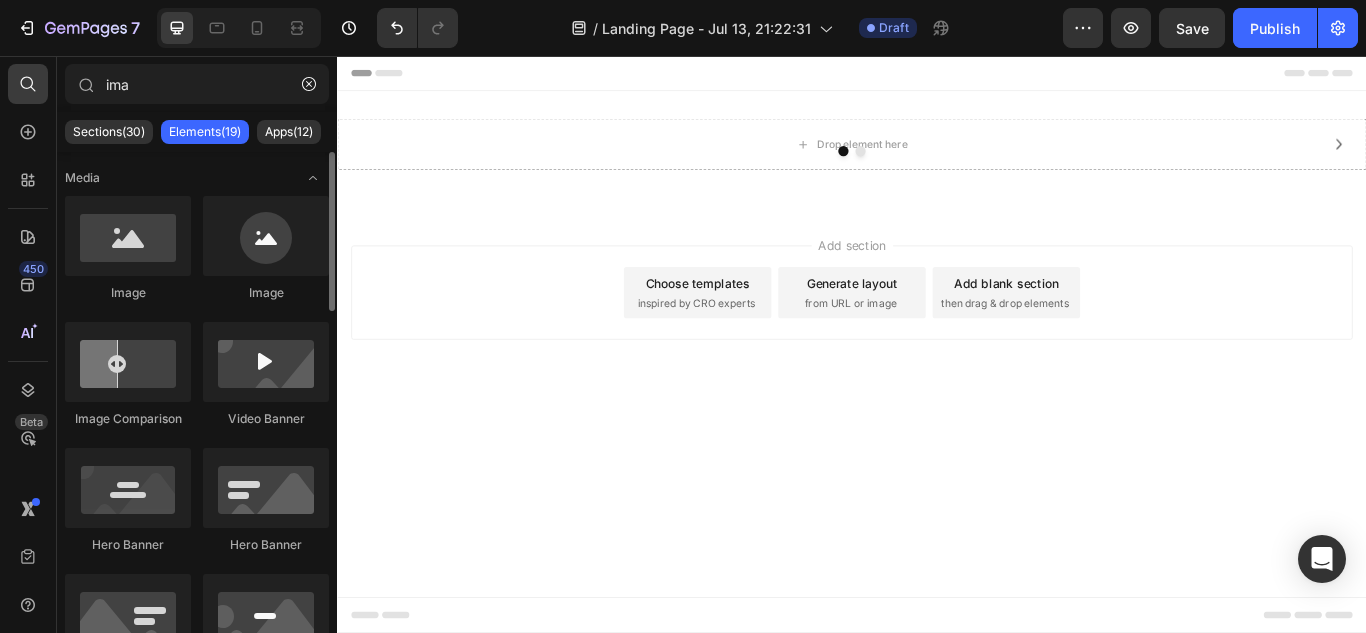 type on "ima" 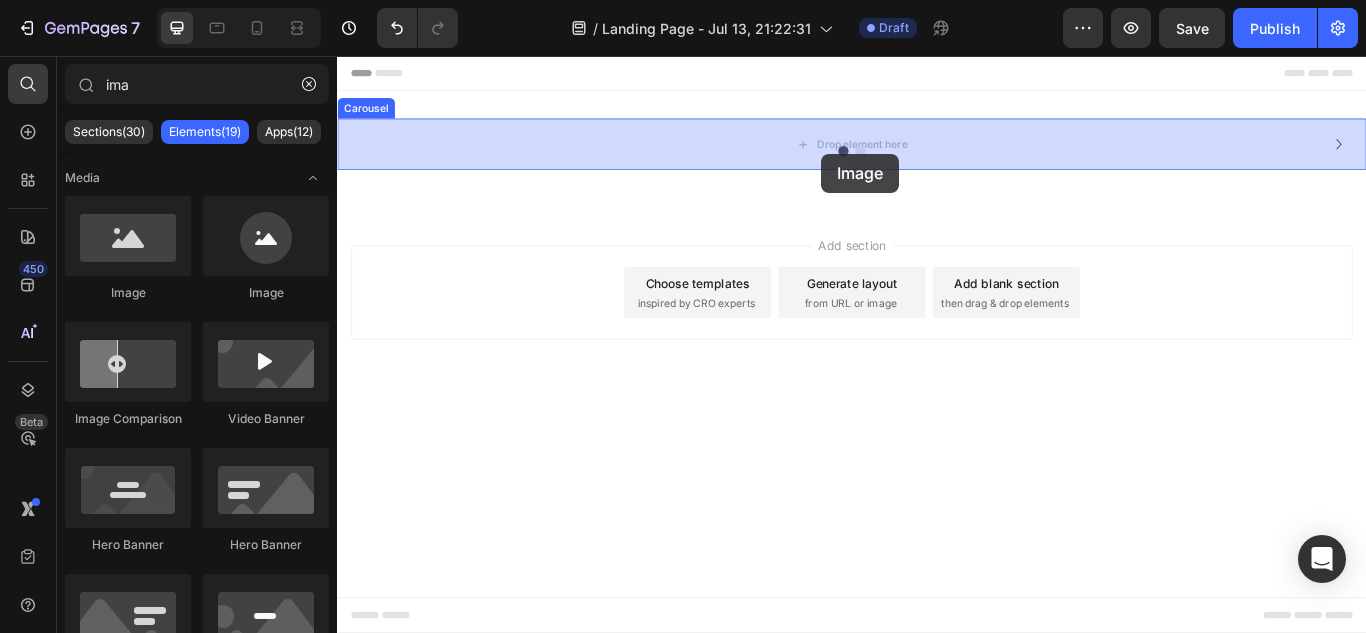 drag, startPoint x: 477, startPoint y: 288, endPoint x: 901, endPoint y: 170, distance: 440.11362 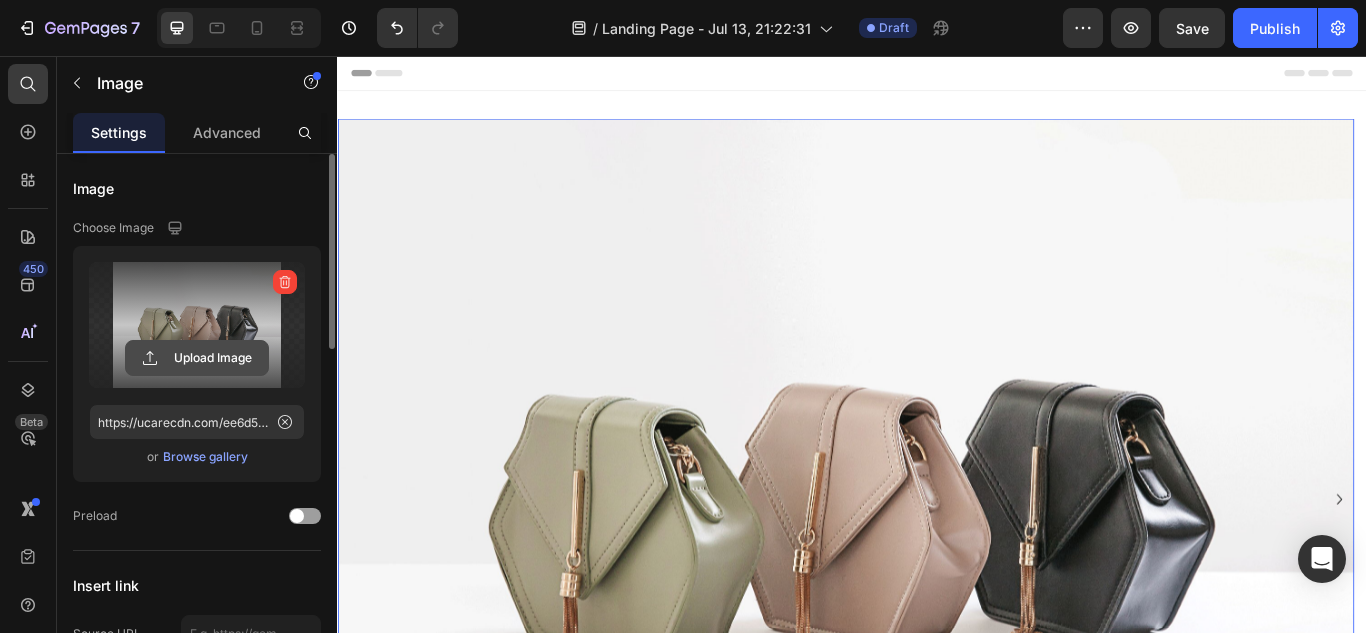 click 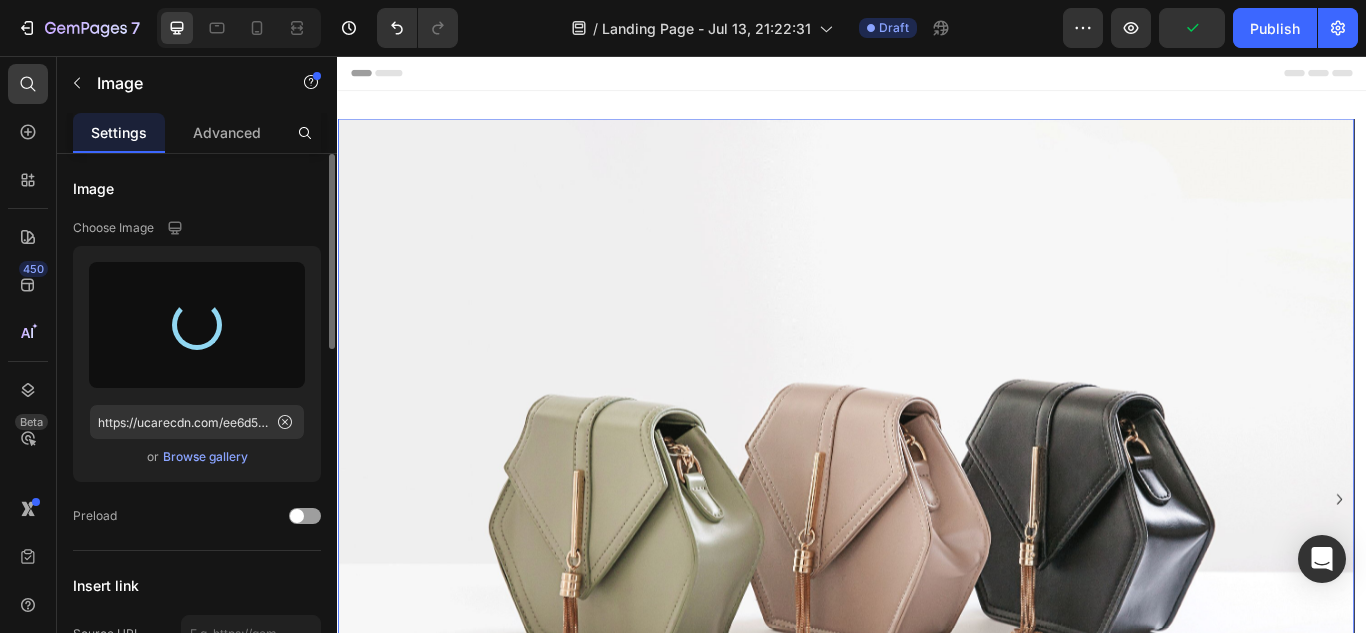 type on "https://cdn.shopify.com/s/files/1/0714/2821/0851/files/gempages_575304997055496778-707d56e3-84b2-45ad-9a13-89343b12e4ef.png" 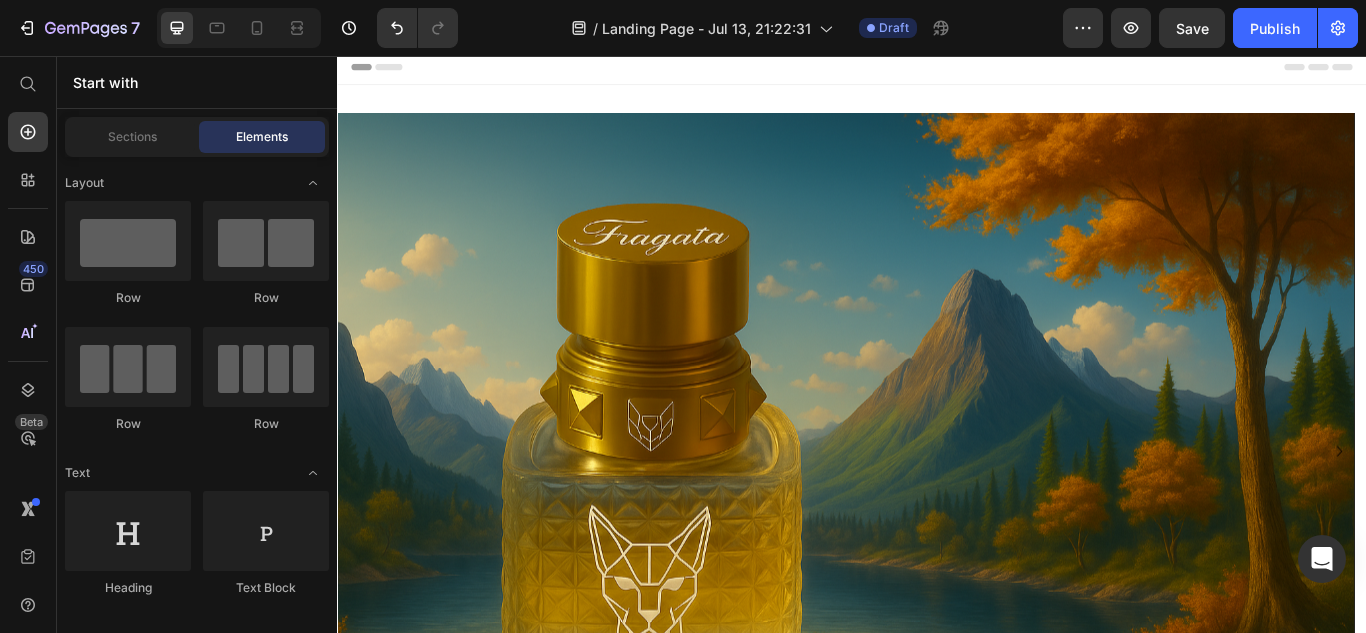 scroll, scrollTop: 0, scrollLeft: 0, axis: both 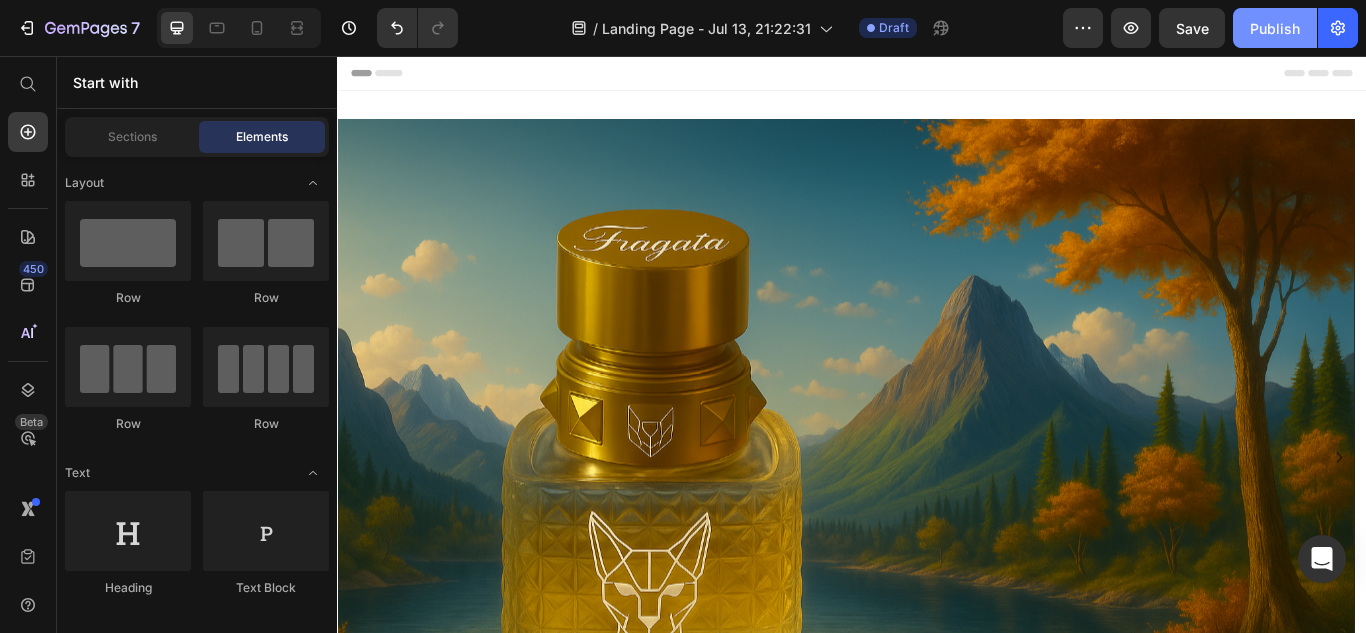 click on "Publish" 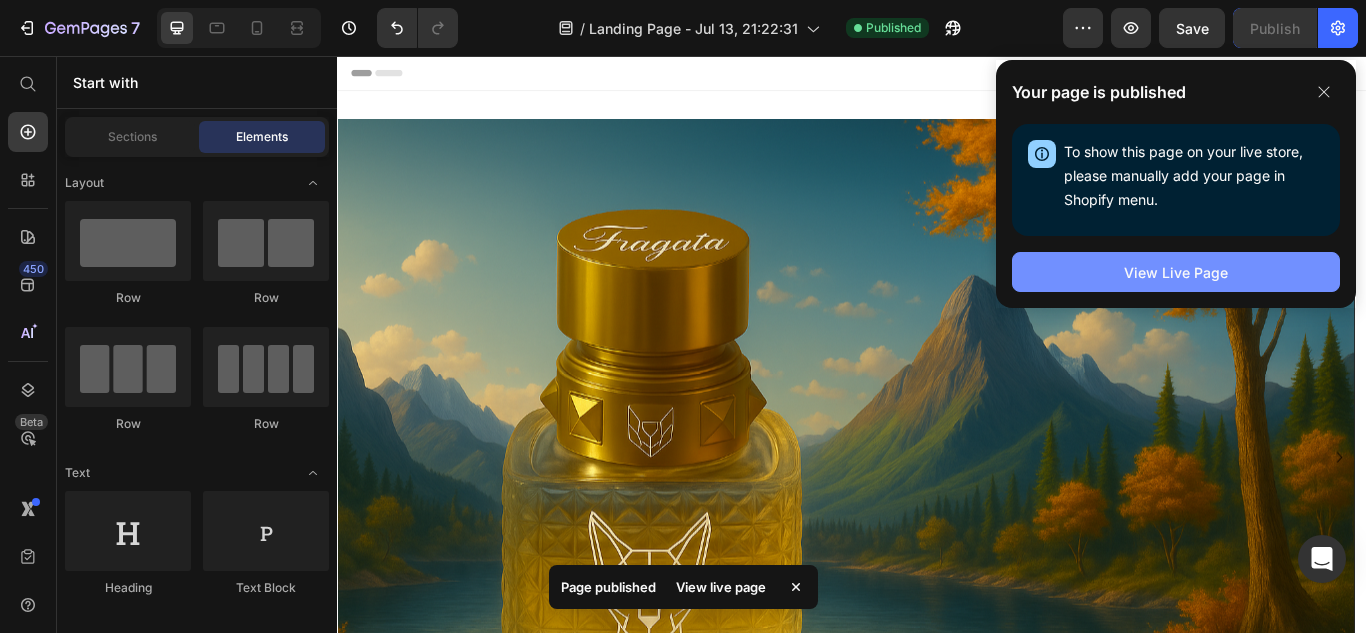click on "View Live Page" at bounding box center (1176, 272) 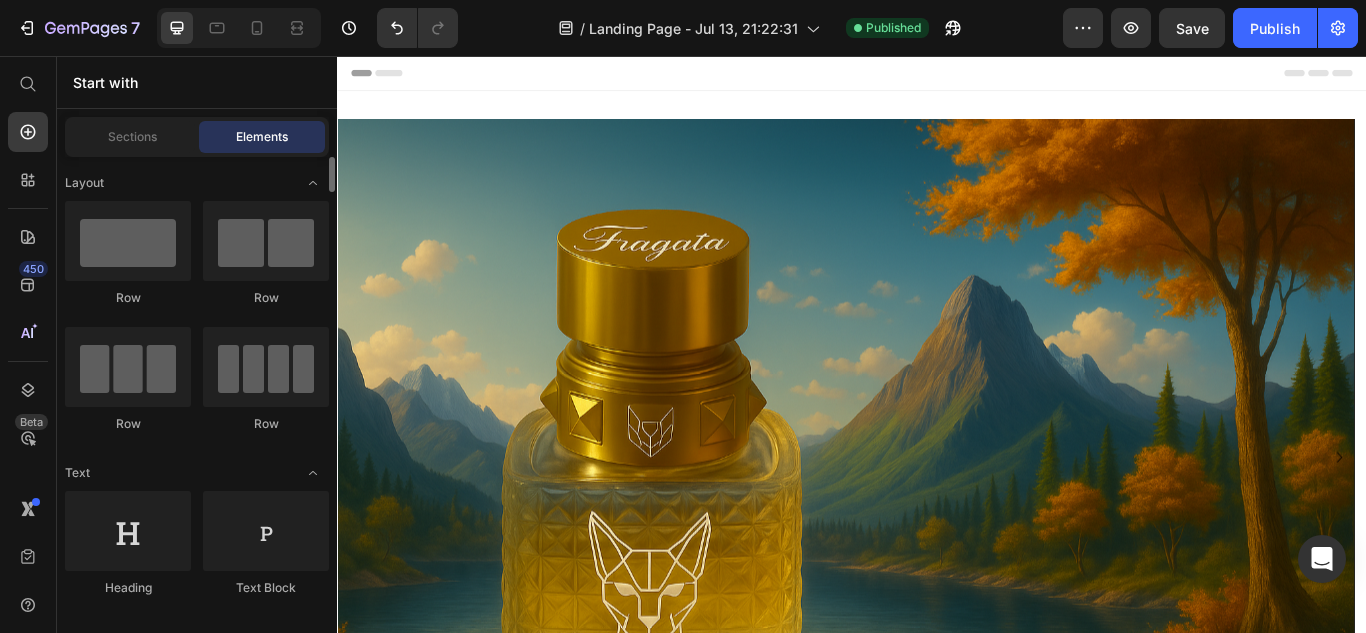 drag, startPoint x: 1169, startPoint y: 265, endPoint x: 115, endPoint y: 166, distance: 1058.6392 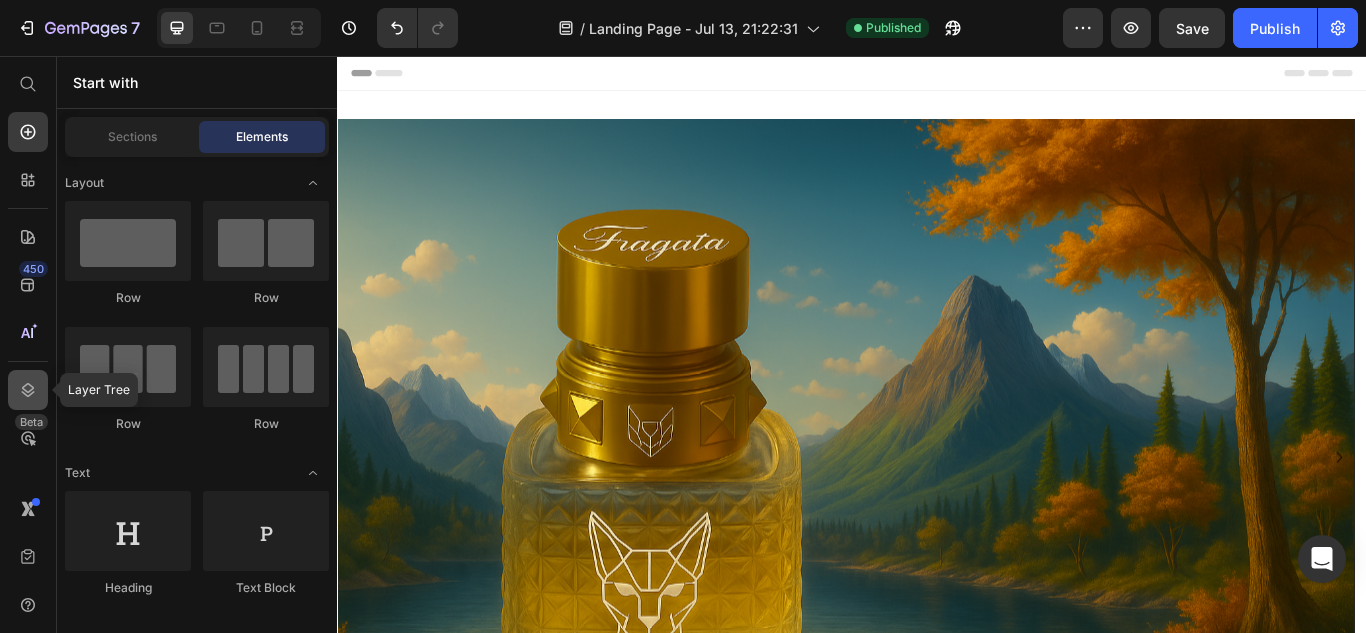 click 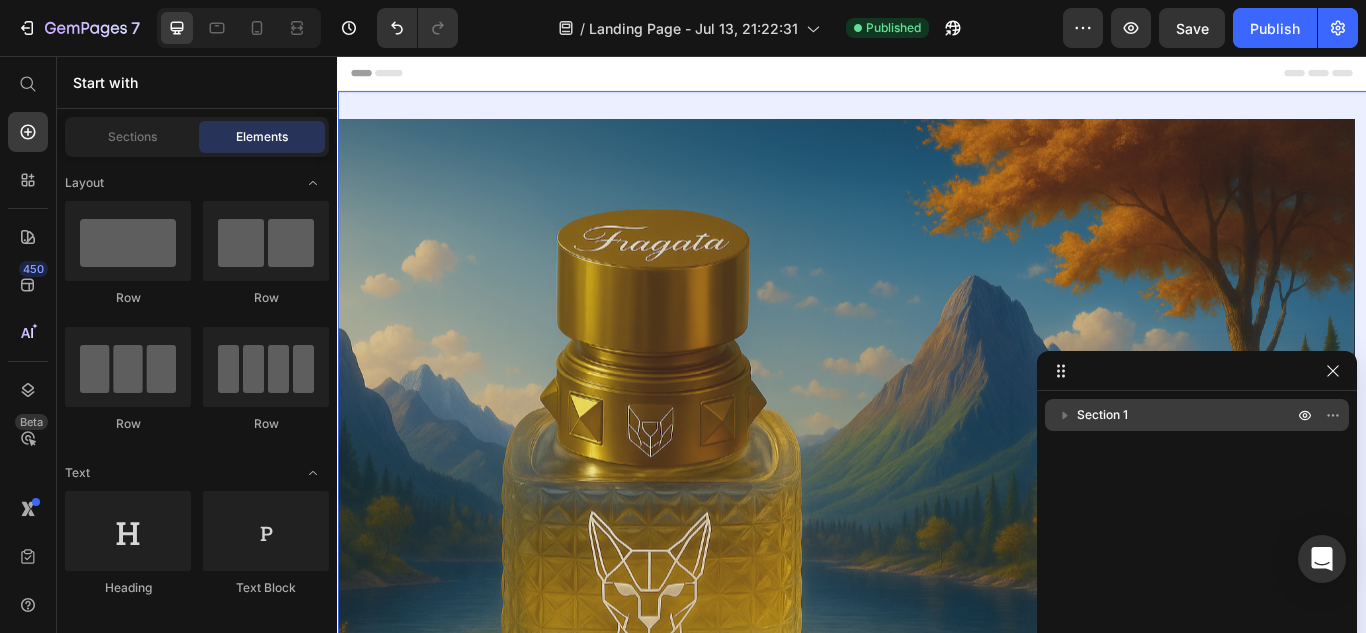 click on "Section 1" at bounding box center (1187, 415) 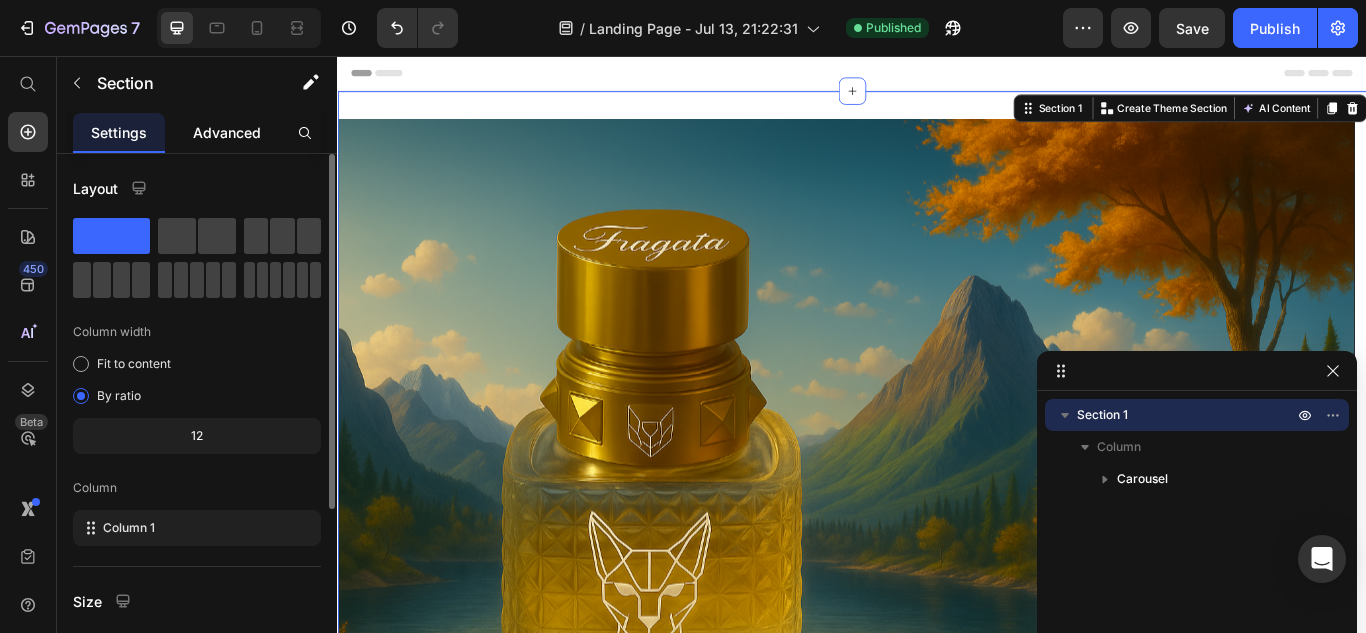 click on "Advanced" at bounding box center (227, 132) 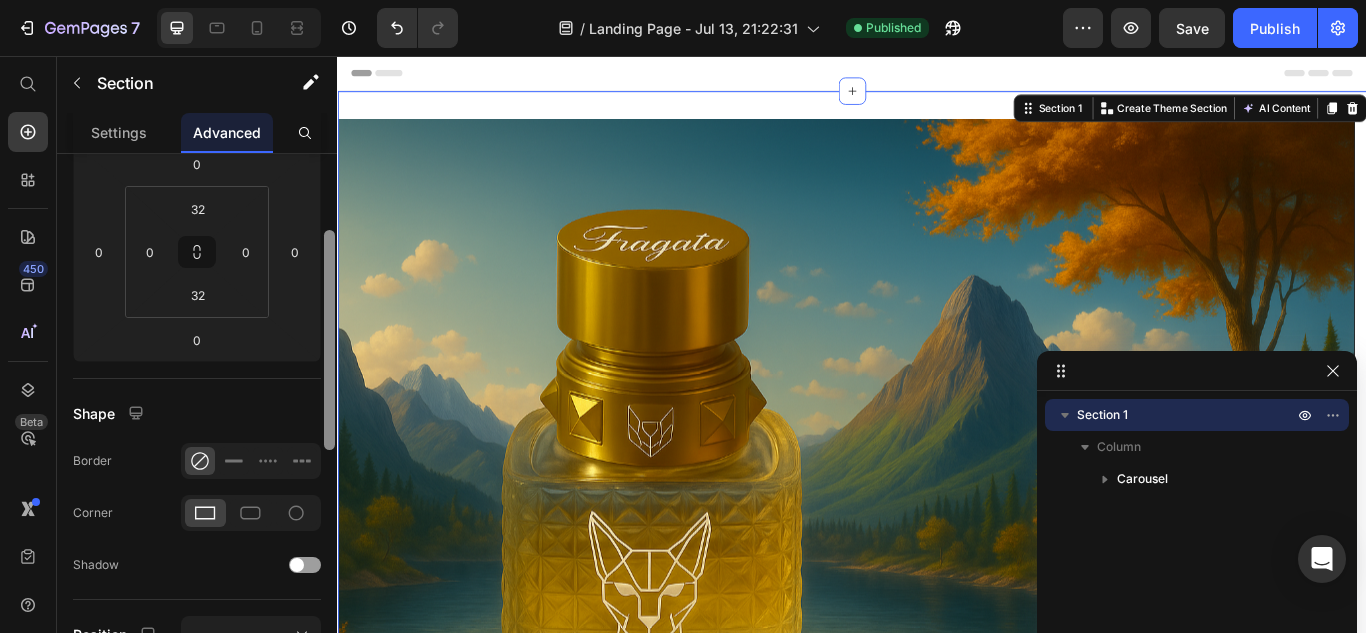 scroll, scrollTop: 353, scrollLeft: 0, axis: vertical 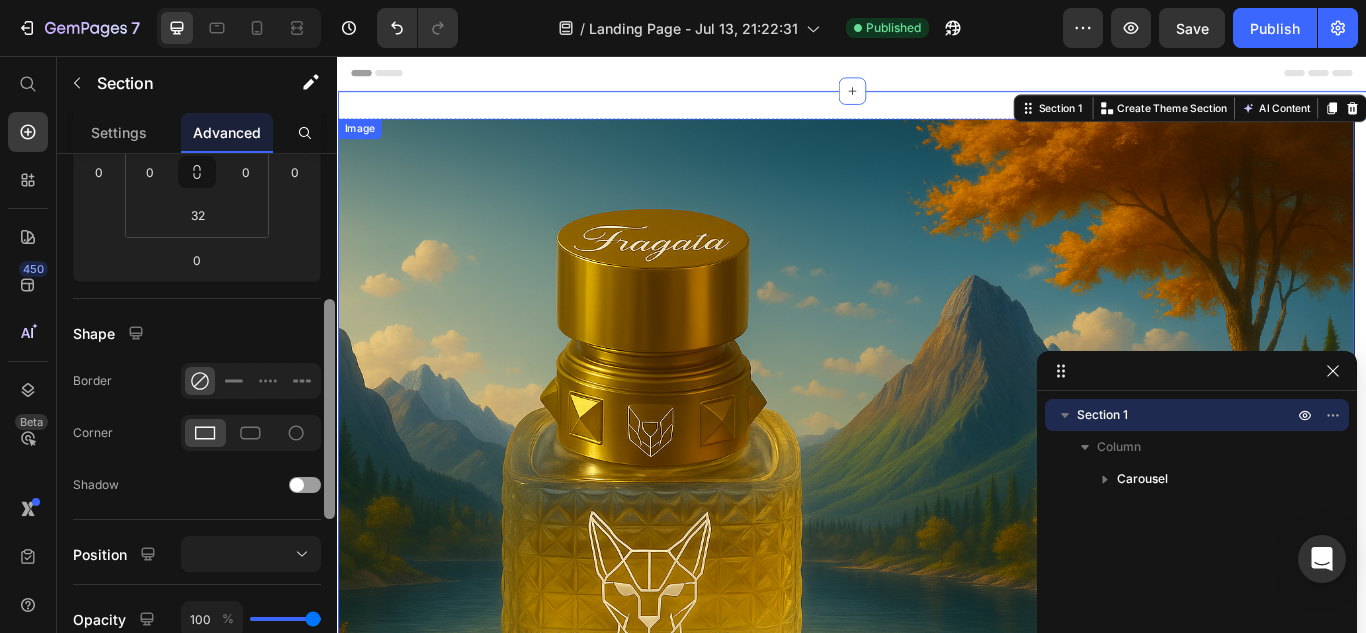 drag, startPoint x: 664, startPoint y: 303, endPoint x: 355, endPoint y: 509, distance: 371.3718 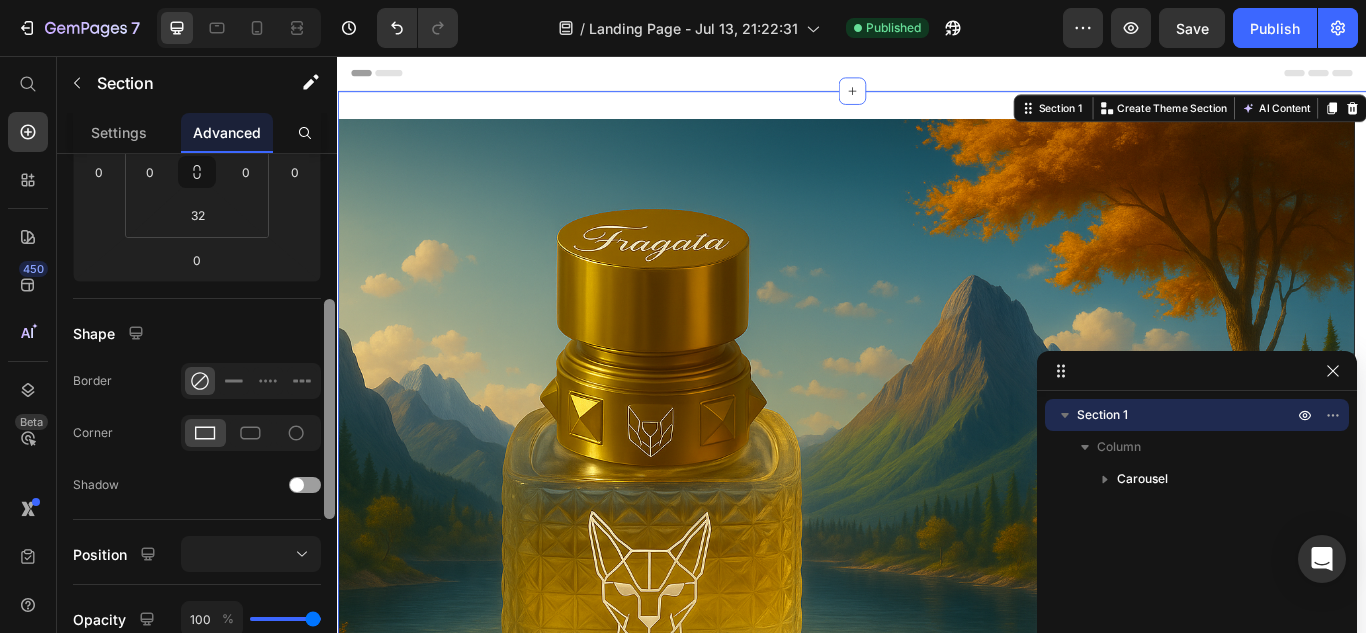 scroll, scrollTop: 0, scrollLeft: 0, axis: both 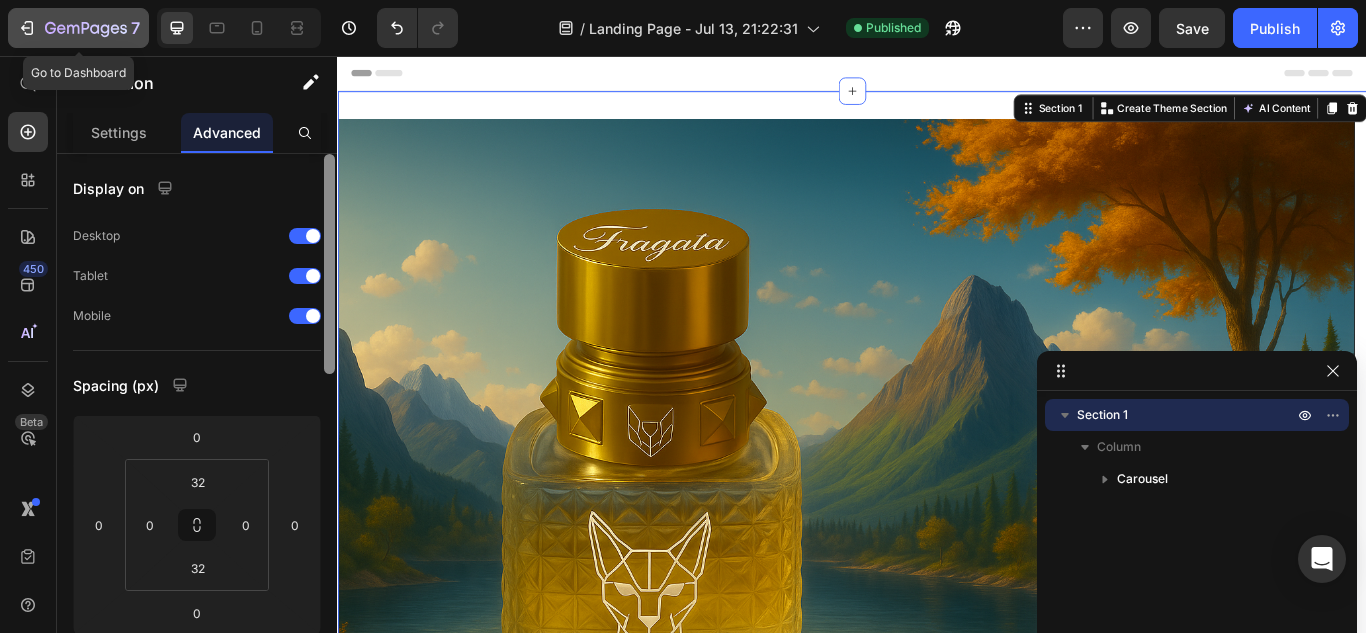 click on "7" at bounding box center [78, 28] 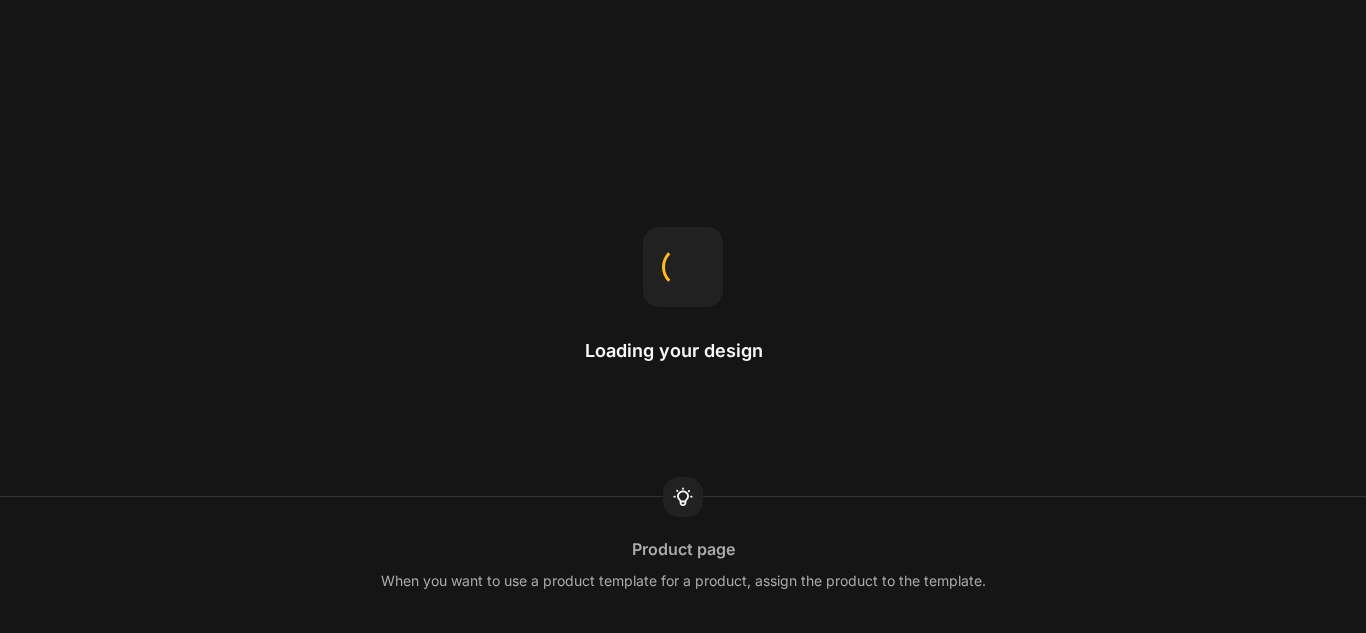 scroll, scrollTop: 0, scrollLeft: 0, axis: both 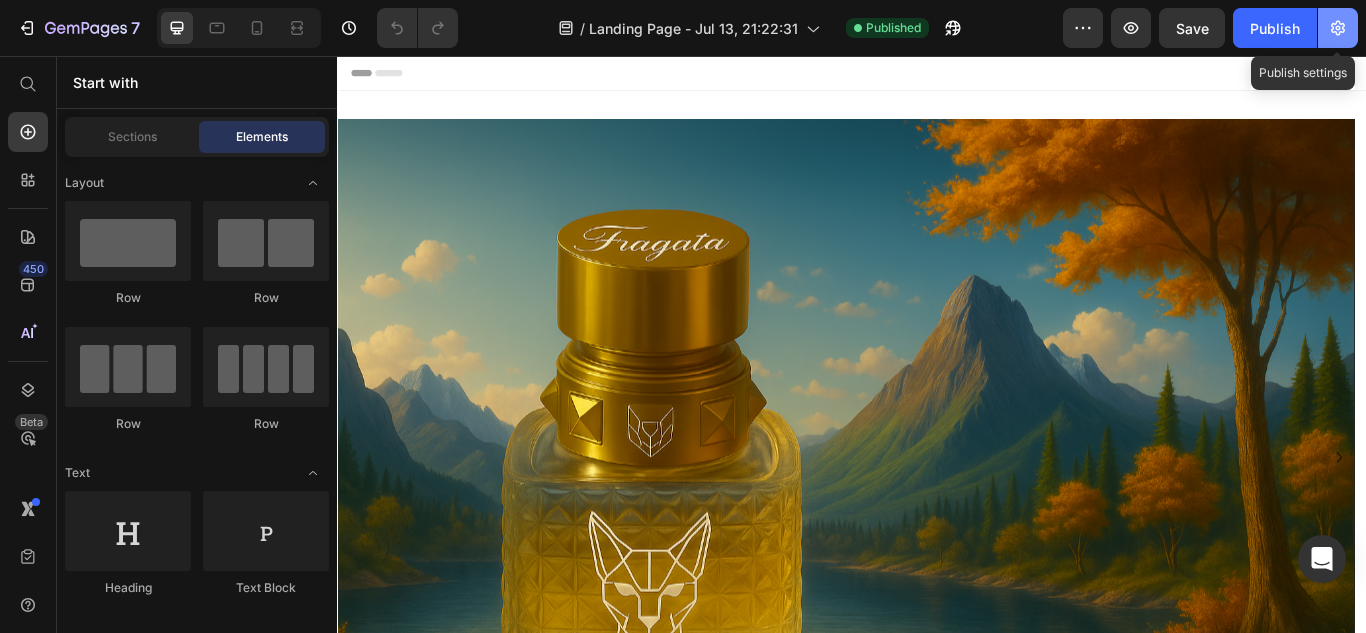 click 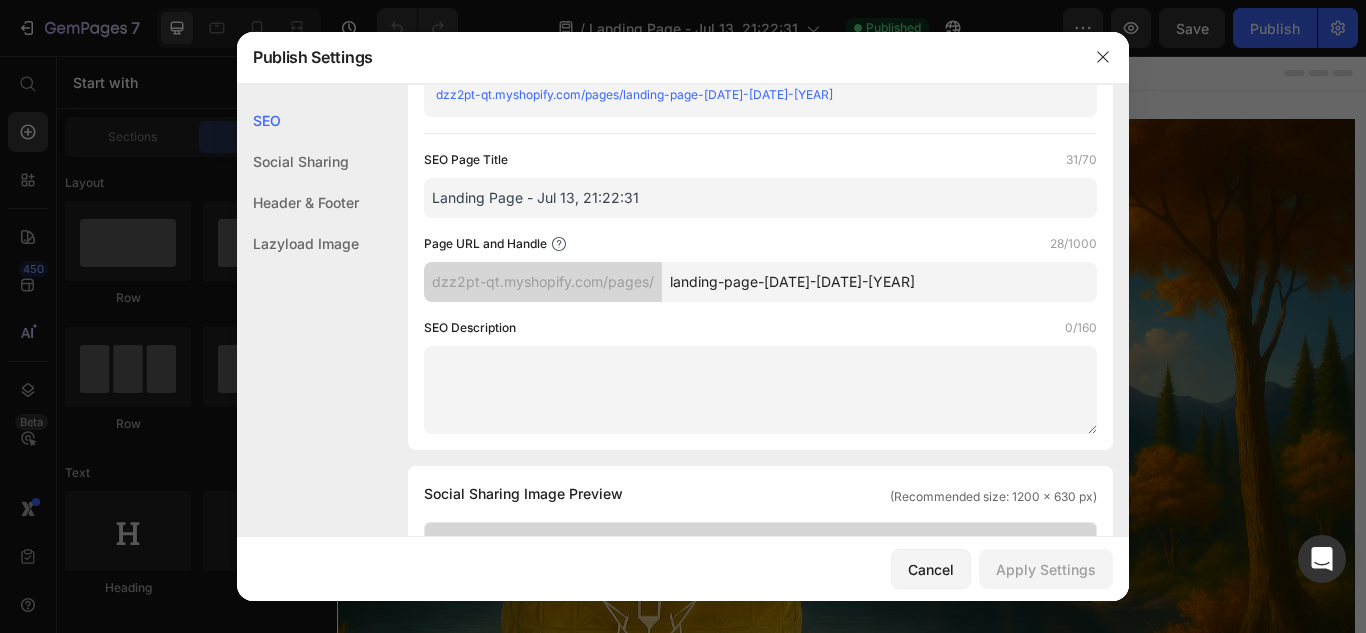 scroll, scrollTop: 0, scrollLeft: 0, axis: both 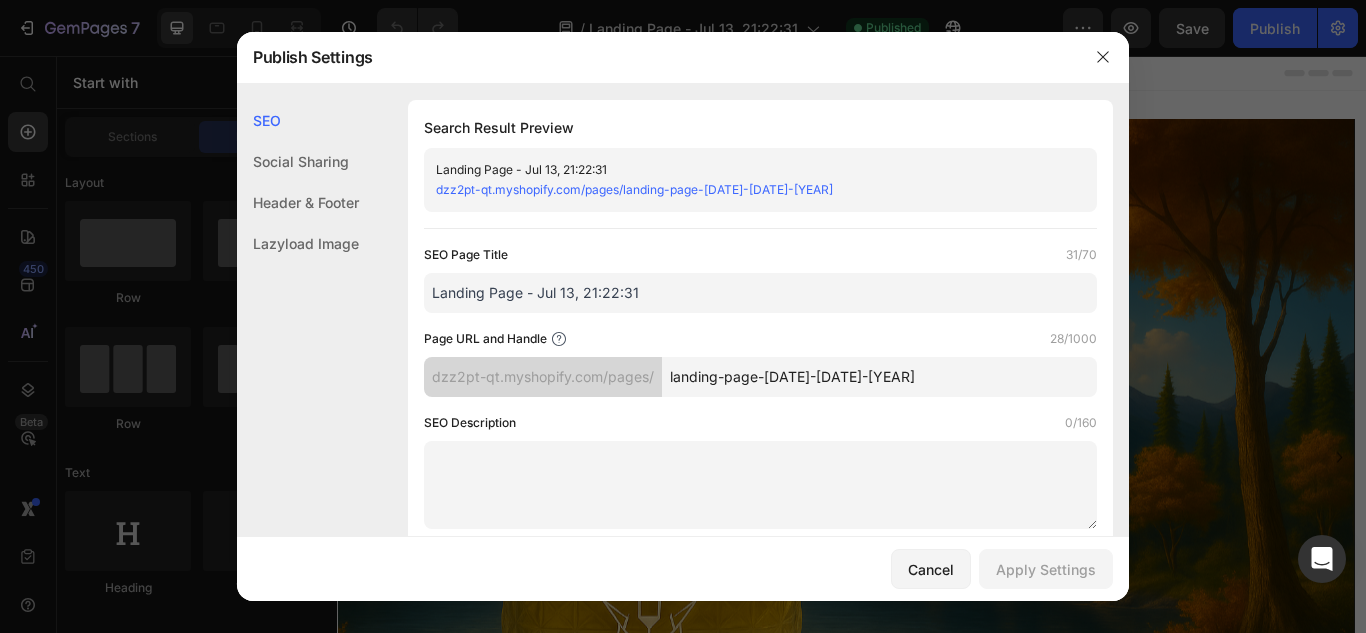 click on "Header & Footer" 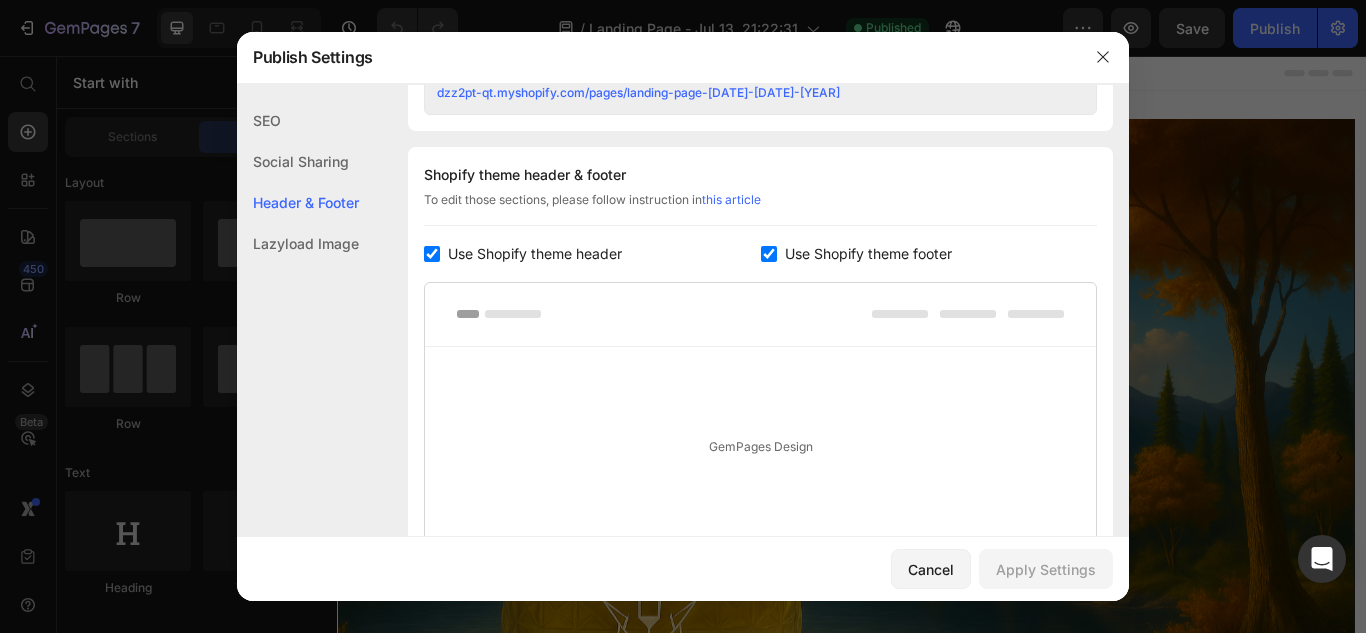 scroll, scrollTop: 937, scrollLeft: 0, axis: vertical 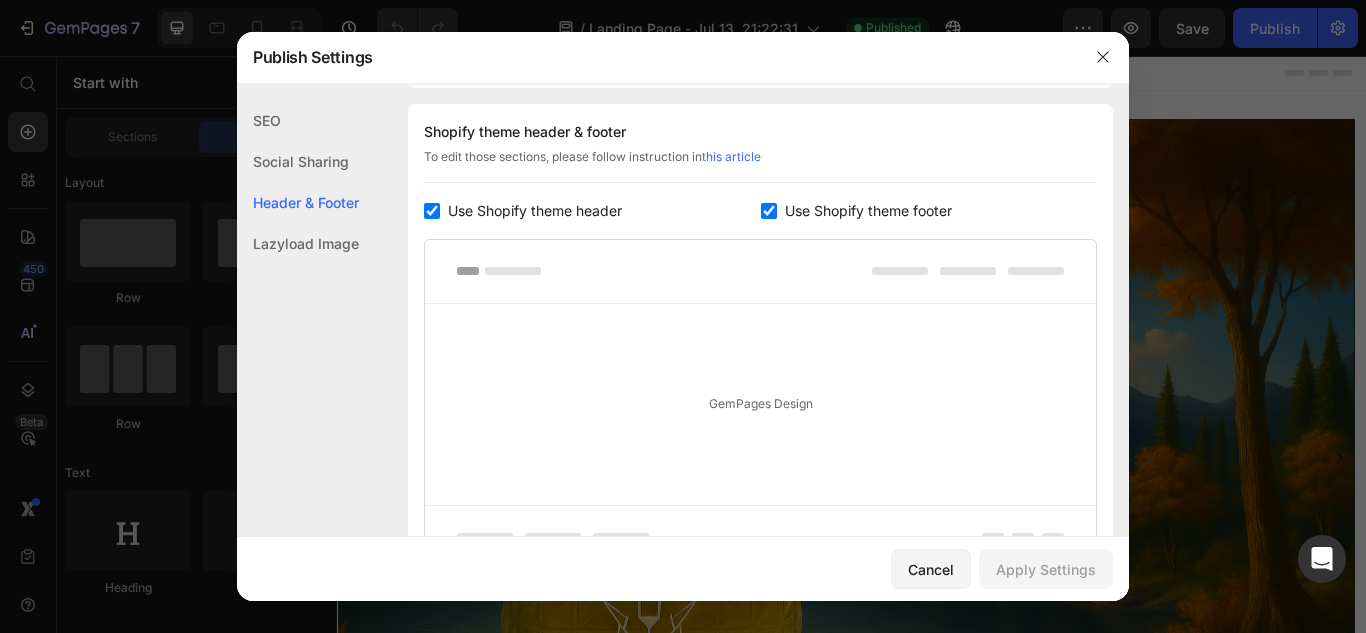 click on "Social Sharing" 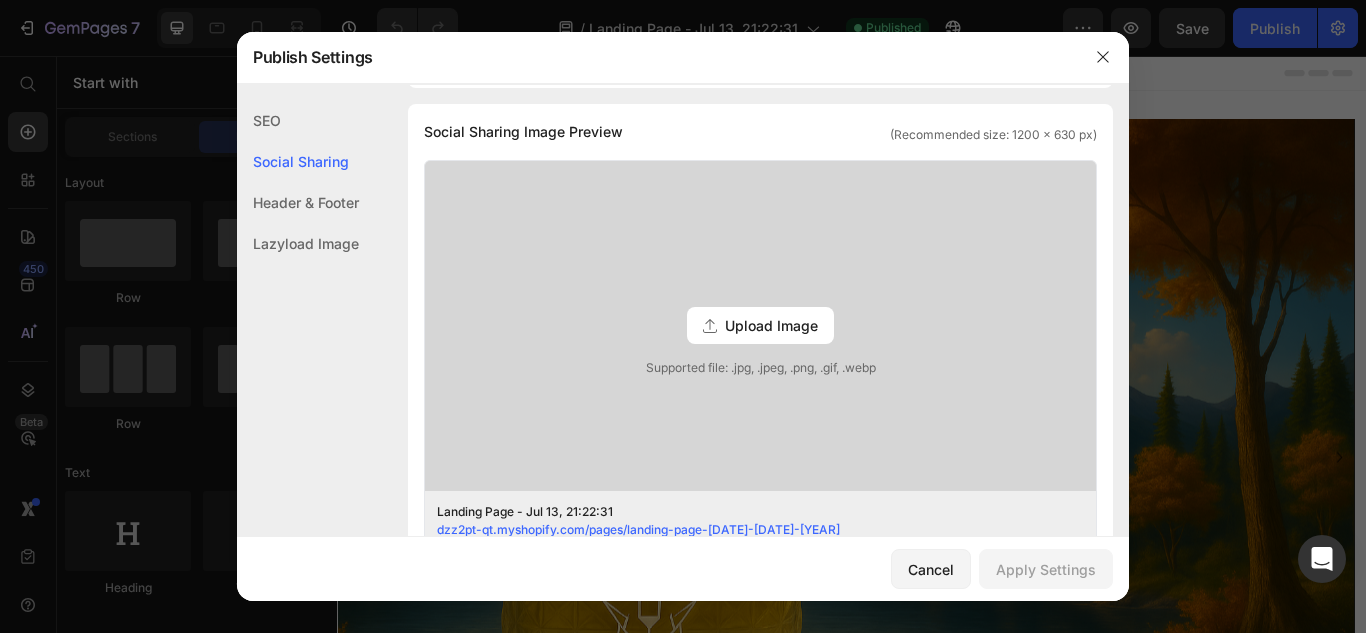 click on "SEO" 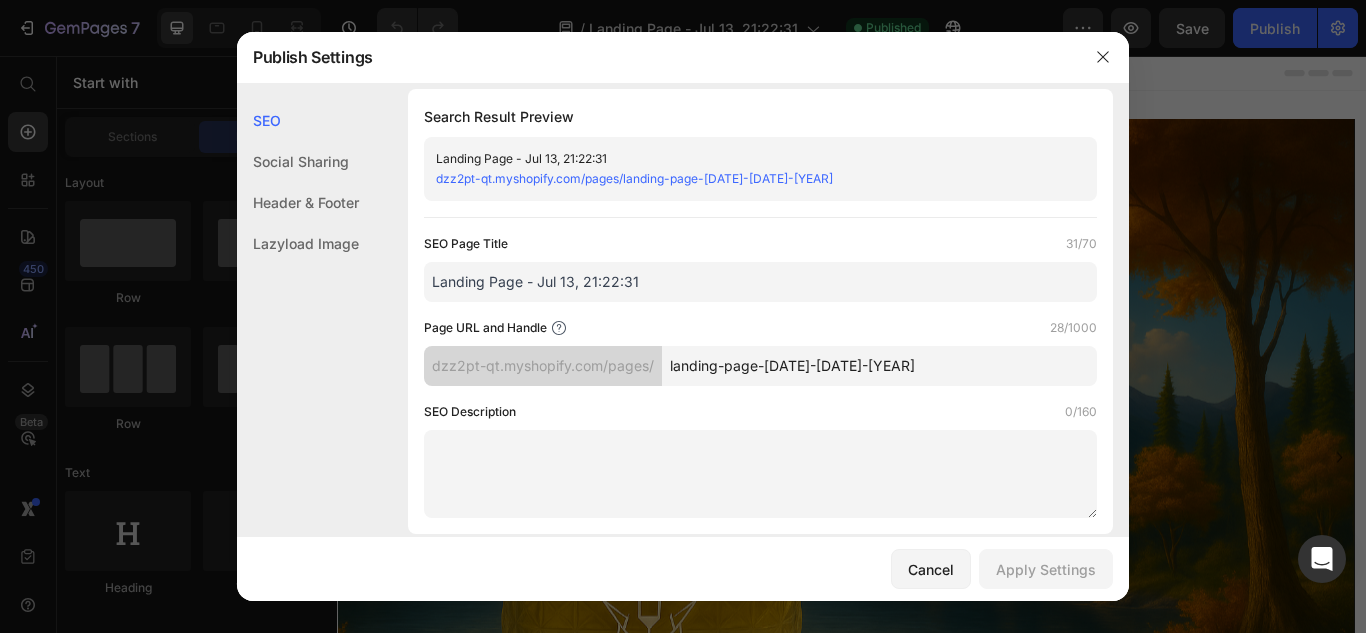 scroll, scrollTop: 0, scrollLeft: 0, axis: both 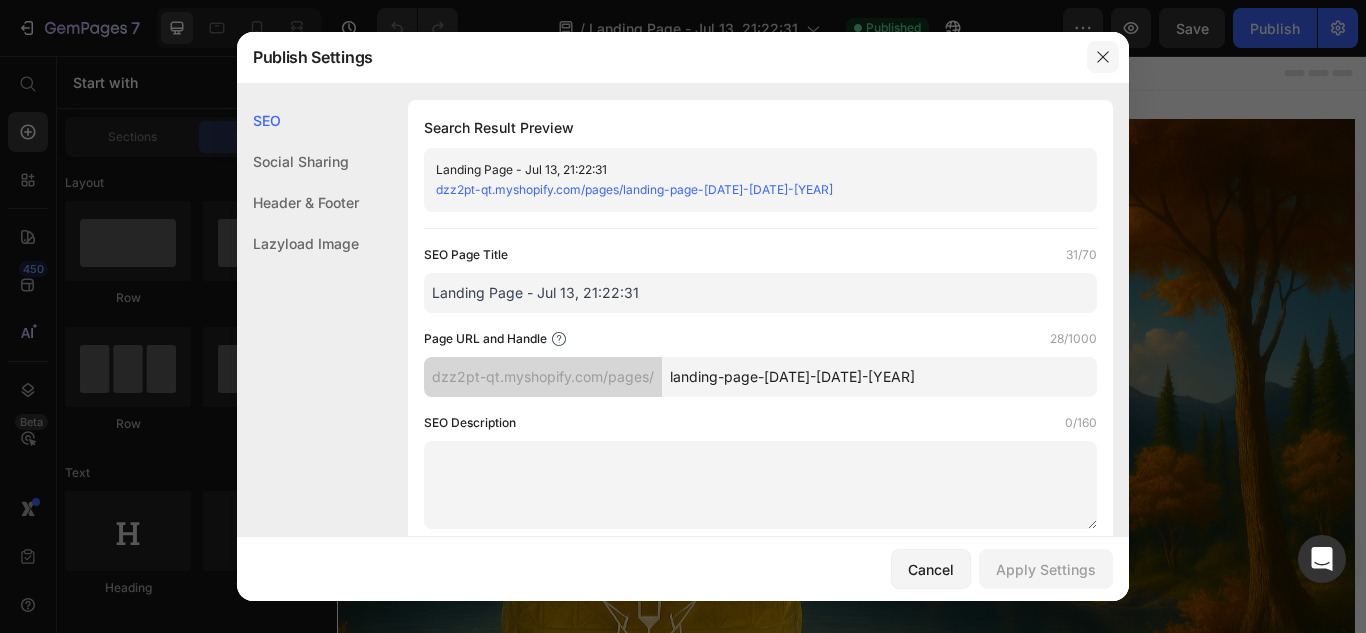 click at bounding box center [1103, 57] 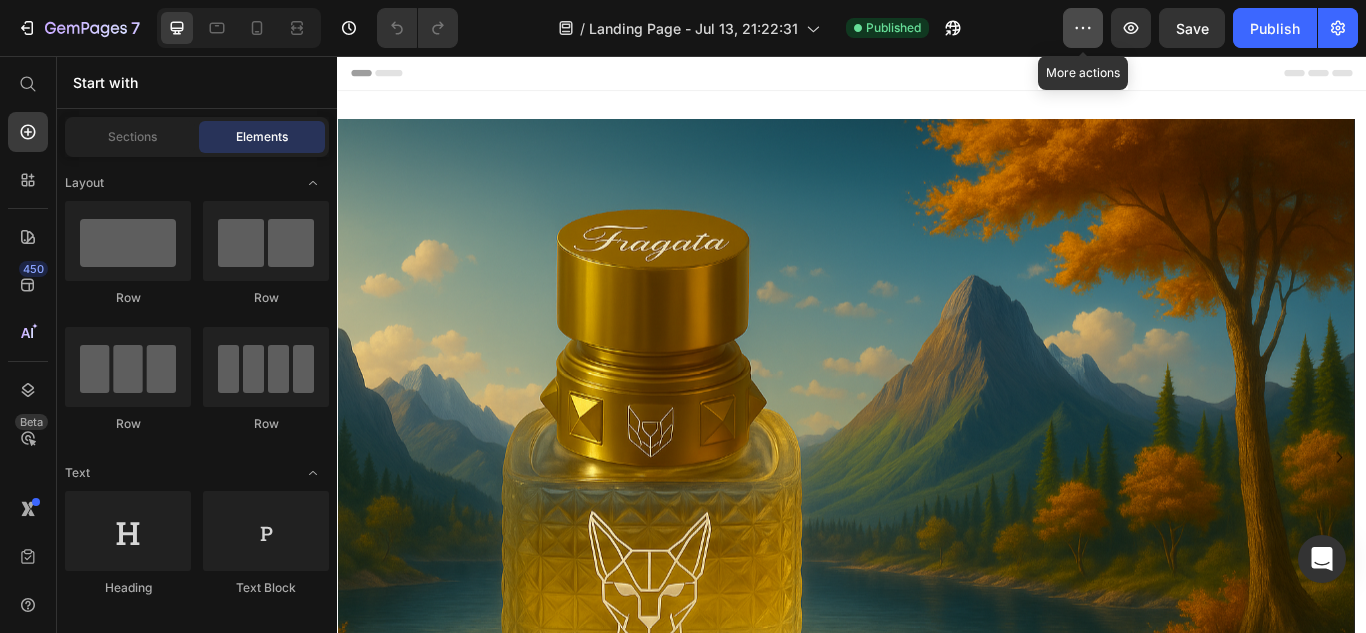 click 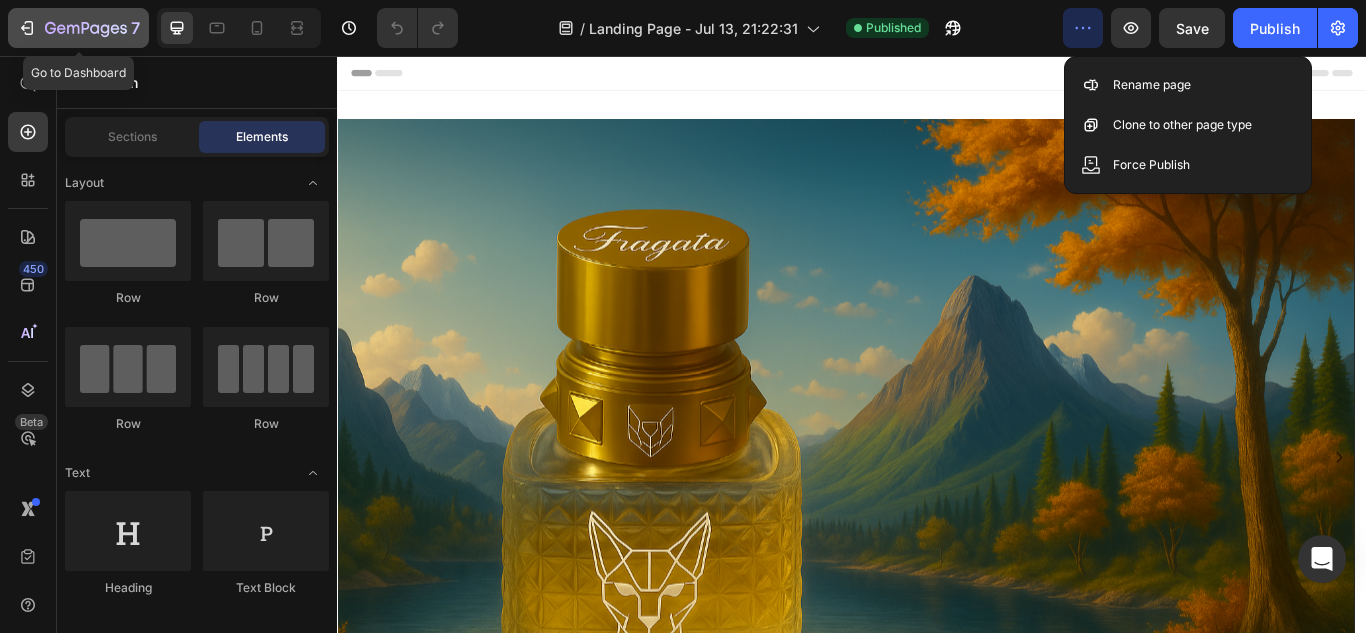 click 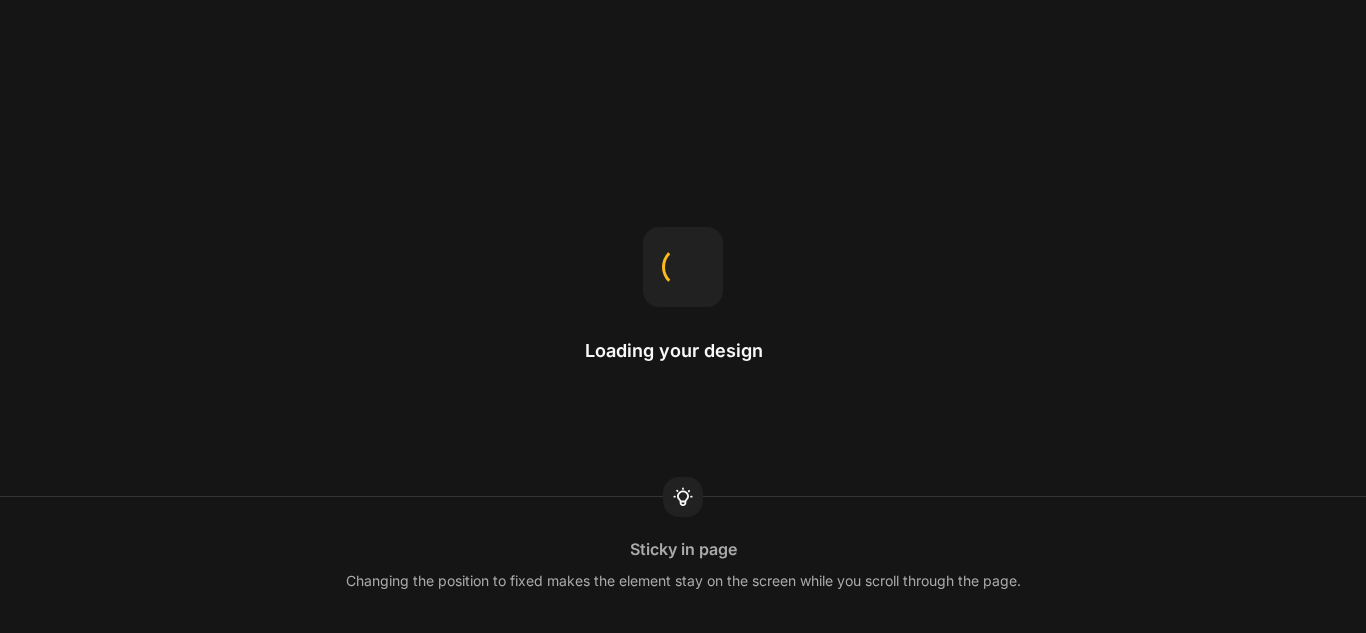 scroll, scrollTop: 0, scrollLeft: 0, axis: both 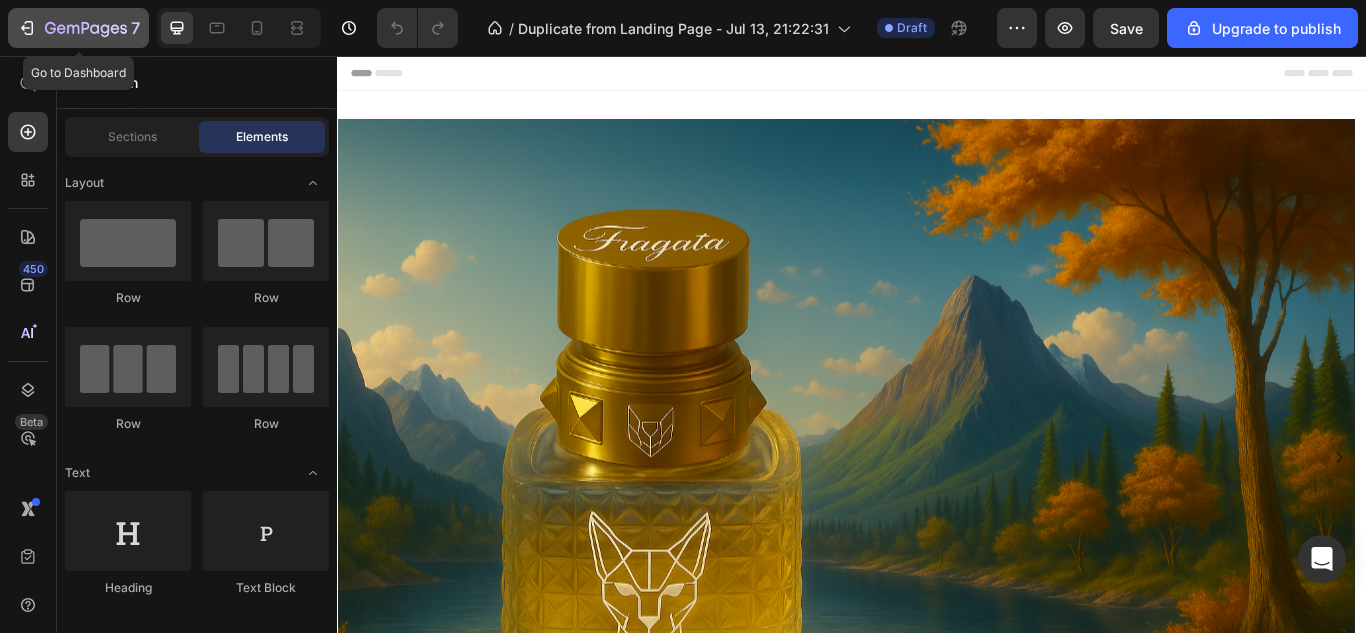 click 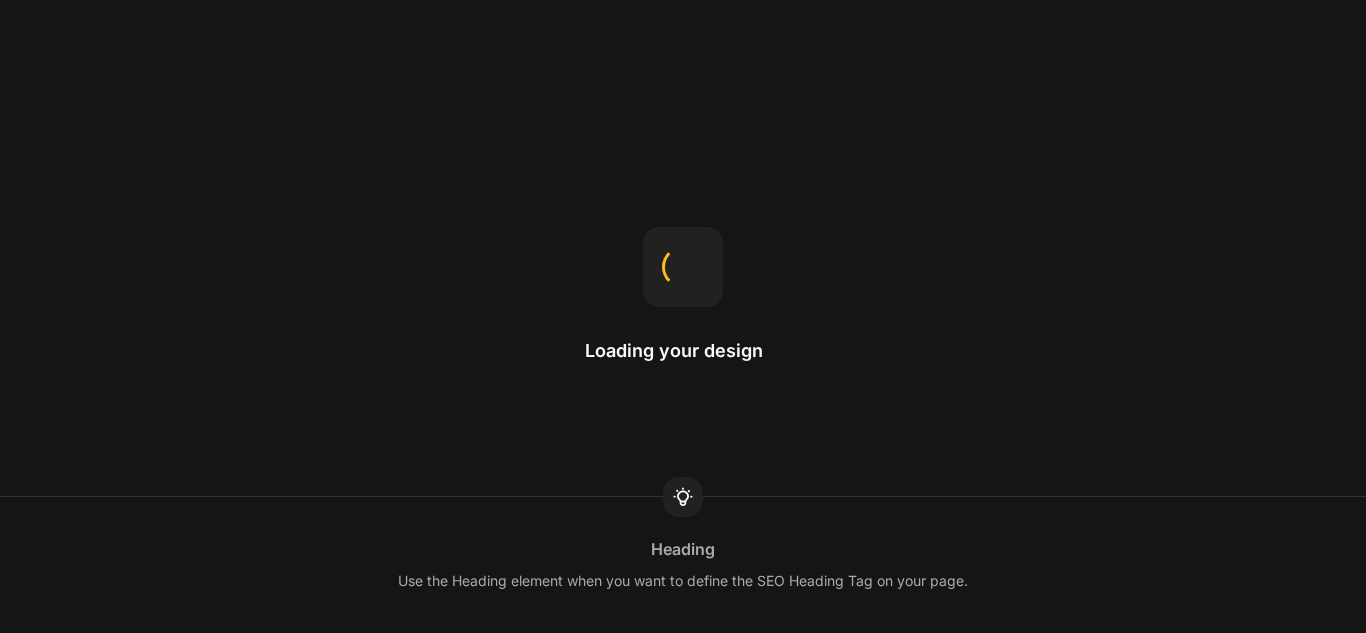 scroll, scrollTop: 0, scrollLeft: 0, axis: both 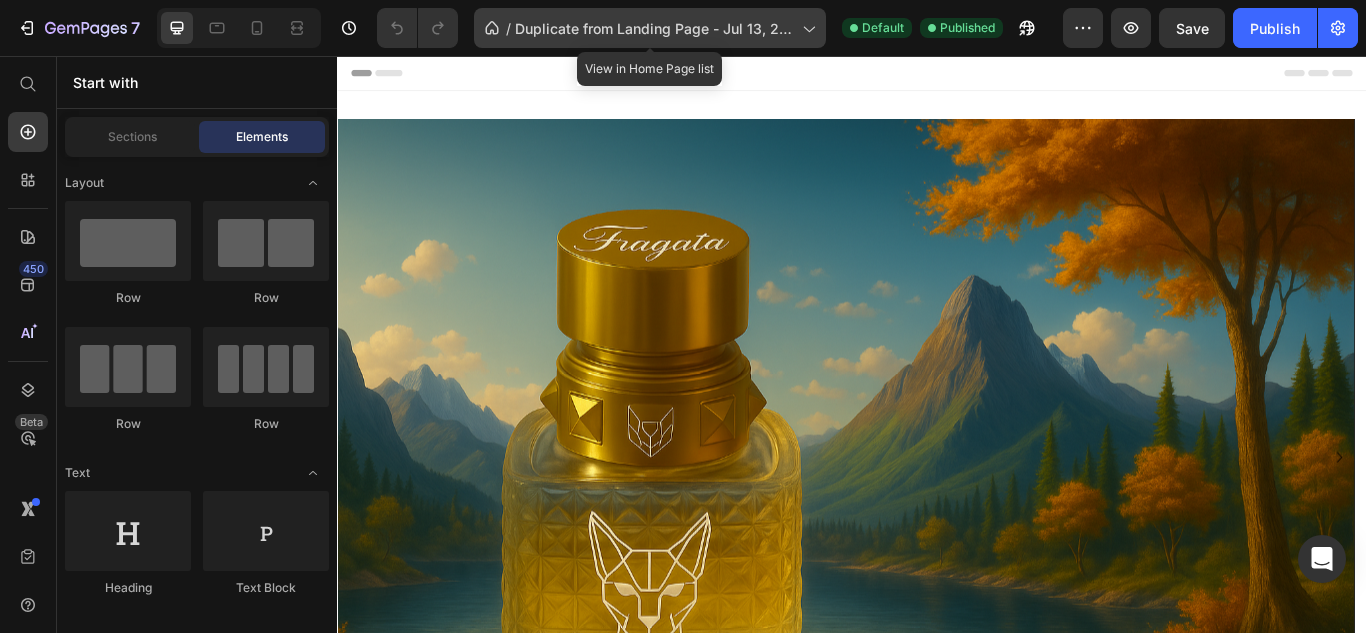 click on "Duplicate from Landing Page - Jul 13, 21:22:31" at bounding box center [654, 28] 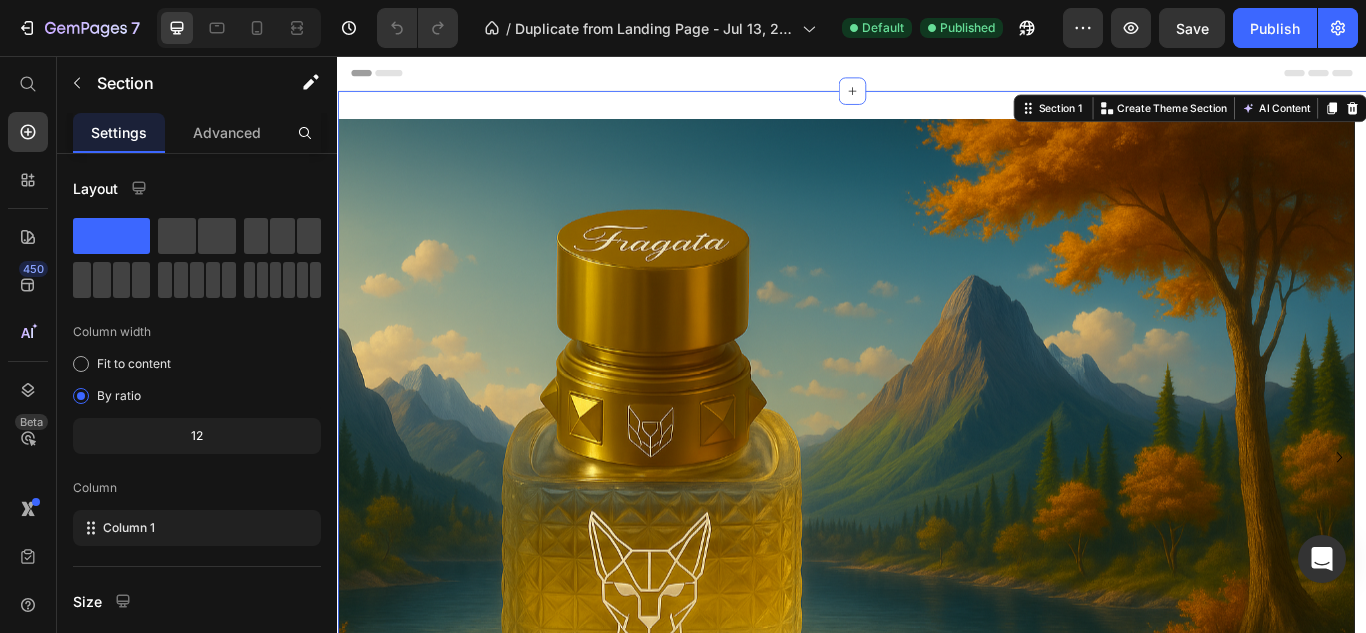 click on "Image
Drop element here
Carousel Section 1   You can create reusable sections Create Theme Section AI Content Write with GemAI What would you like to describe here? Tone and Voice Persuasive Product Getting products... Show more Generate" at bounding box center (937, 532) 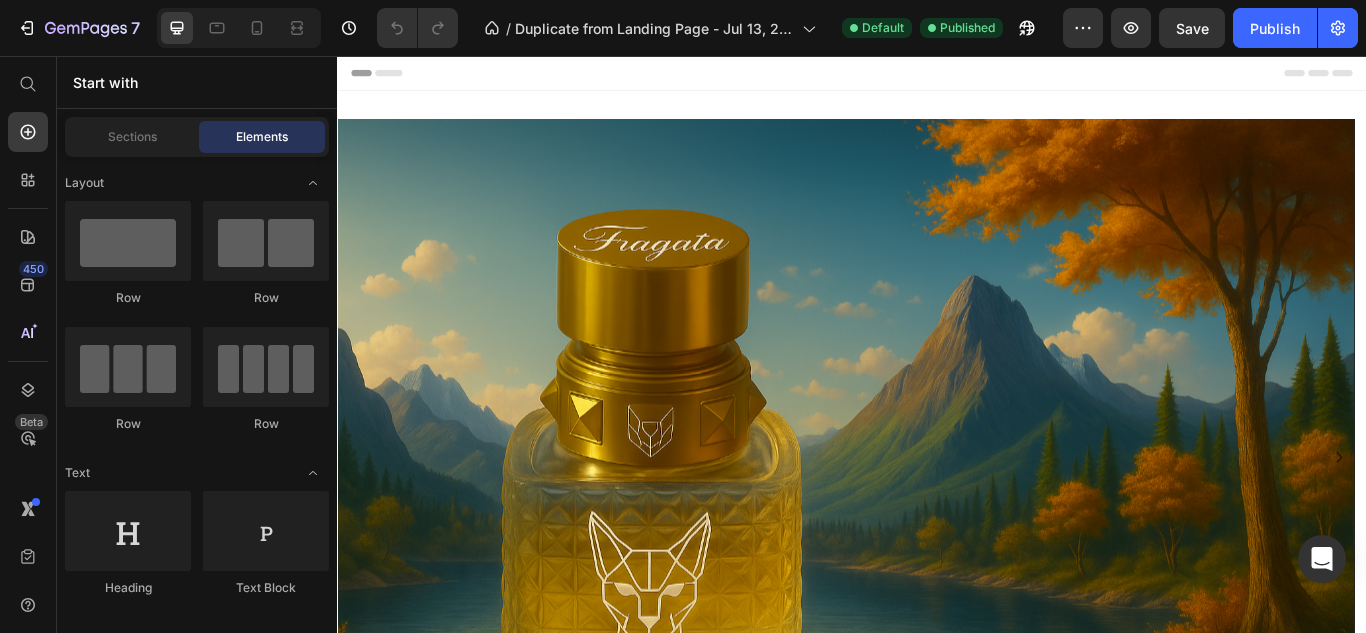 click on "Header" at bounding box center [937, 76] 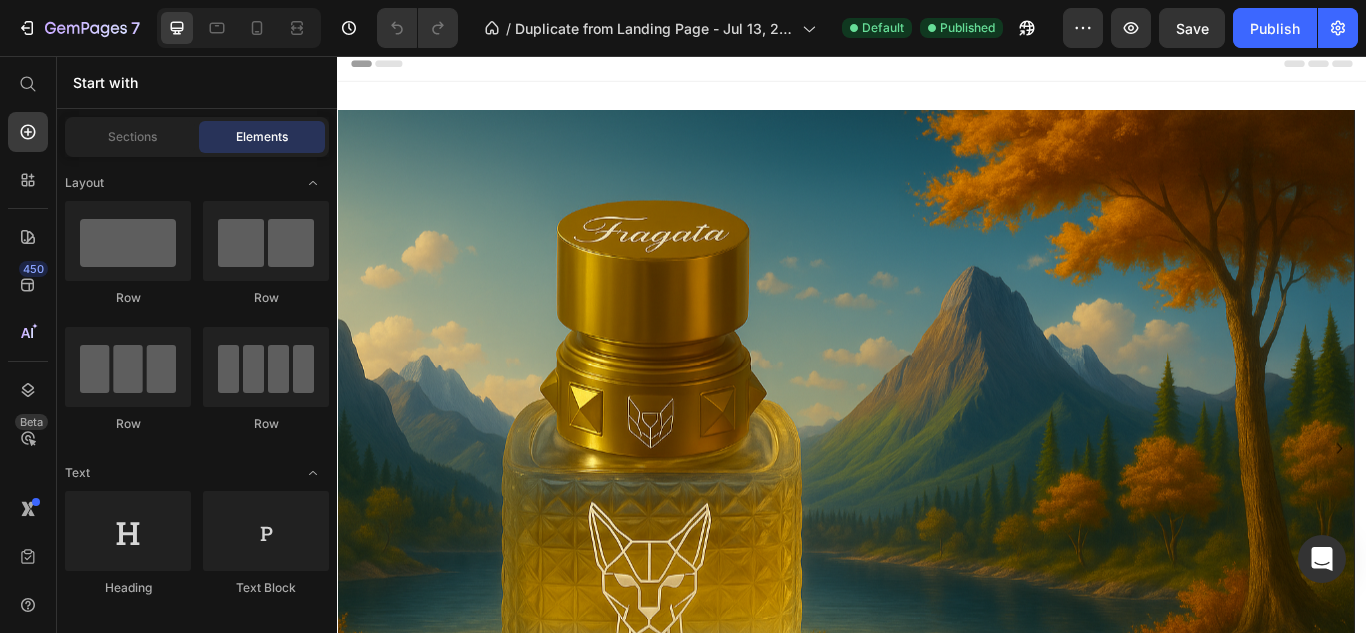 scroll, scrollTop: 0, scrollLeft: 0, axis: both 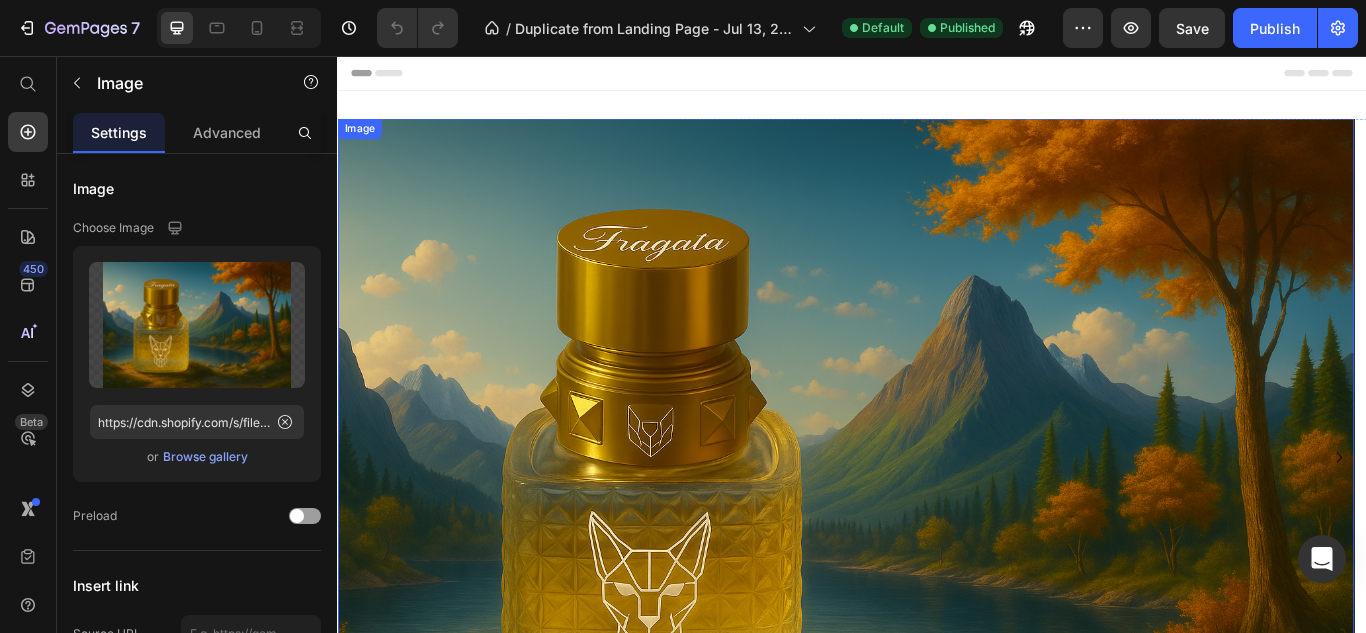 click at bounding box center (929, 524) 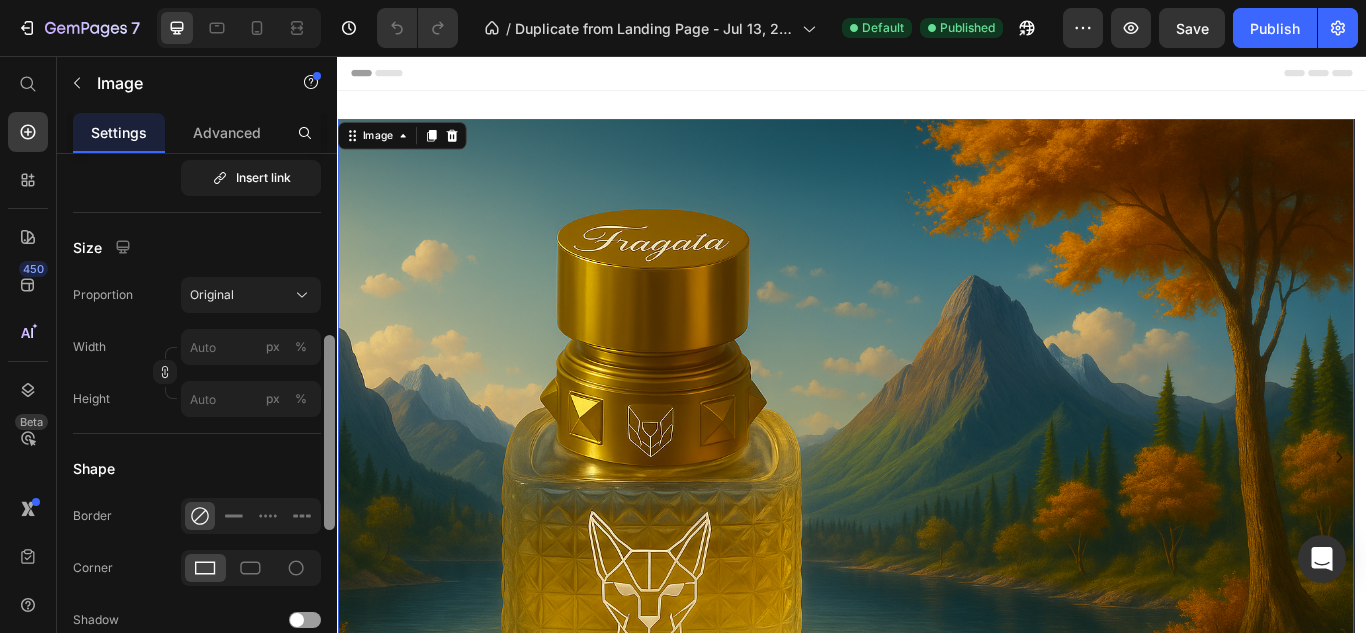 scroll, scrollTop: 472, scrollLeft: 0, axis: vertical 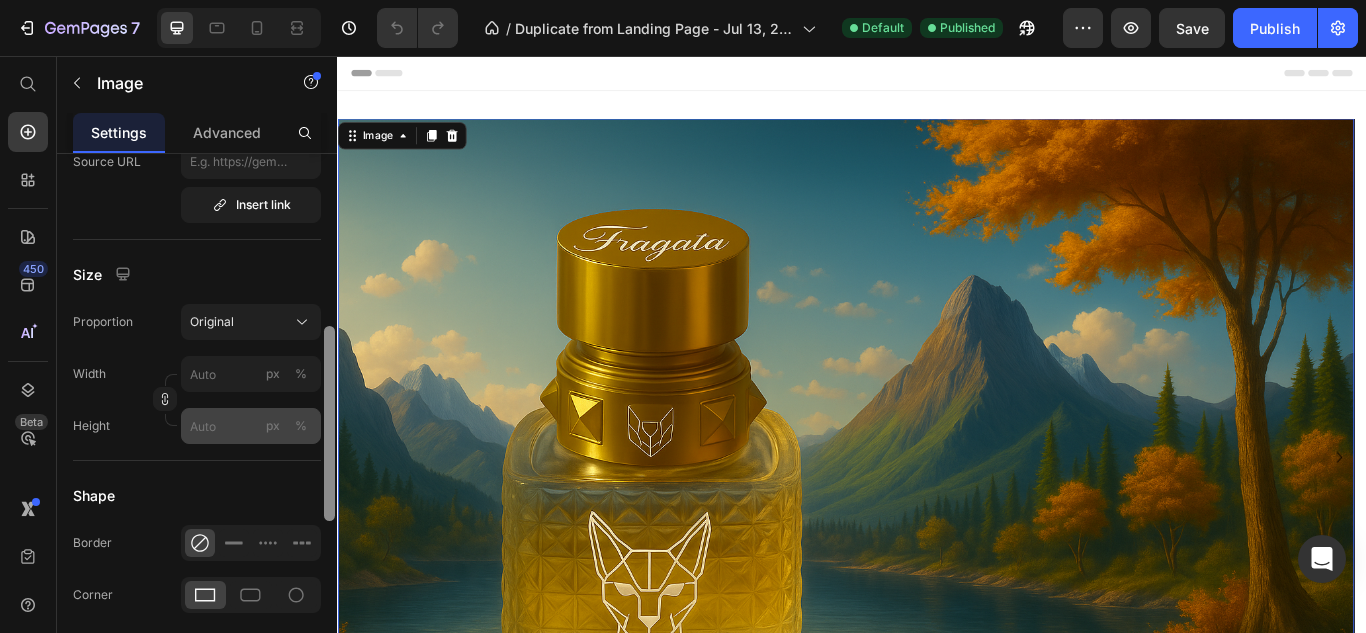 drag, startPoint x: 334, startPoint y: 266, endPoint x: 316, endPoint y: 438, distance: 172.9393 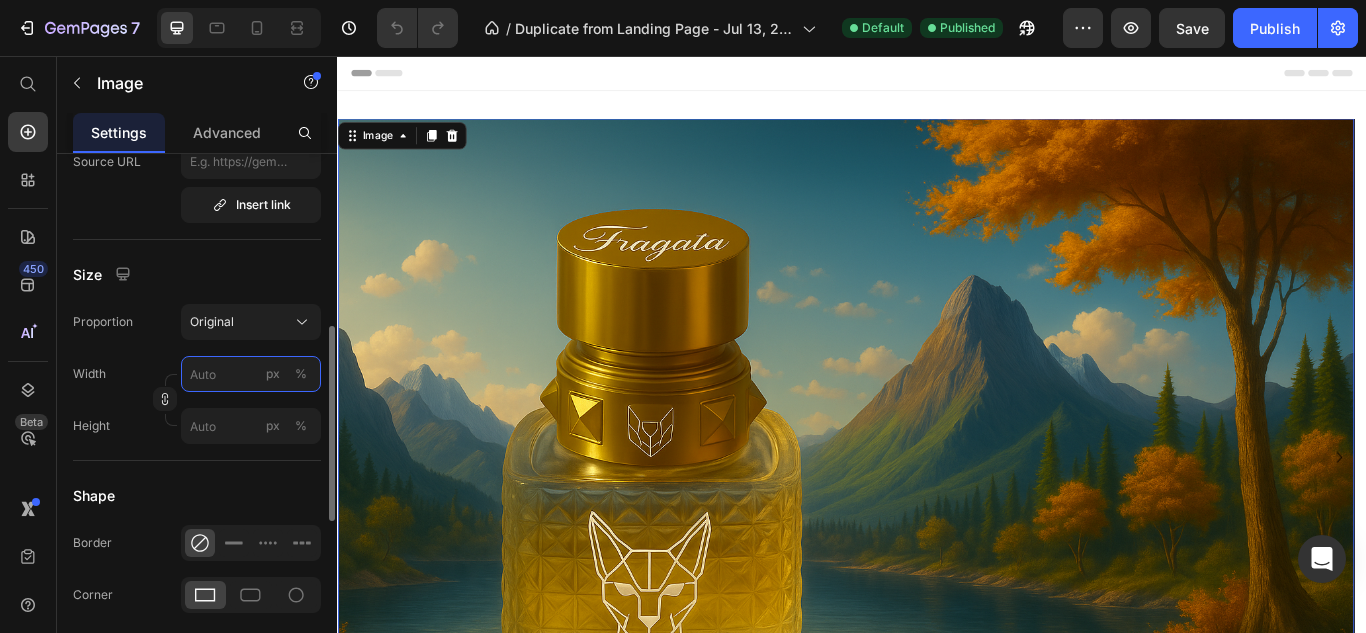 click on "px %" at bounding box center [251, 374] 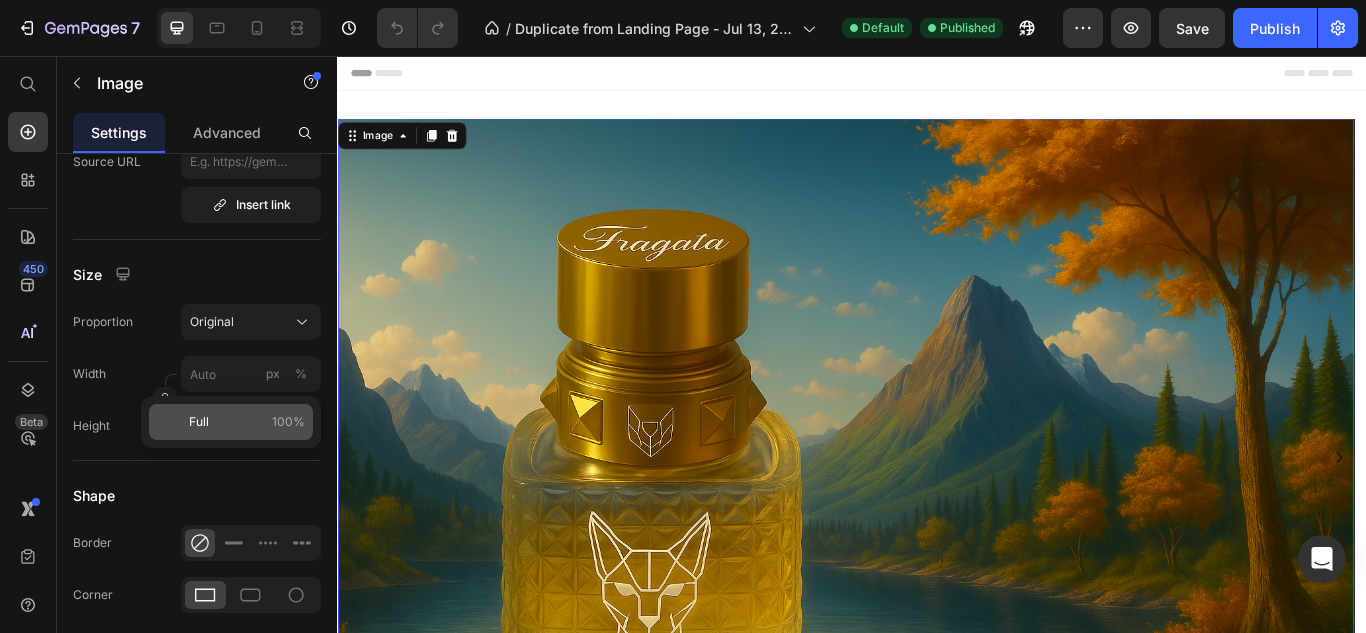 click on "100%" at bounding box center (288, 422) 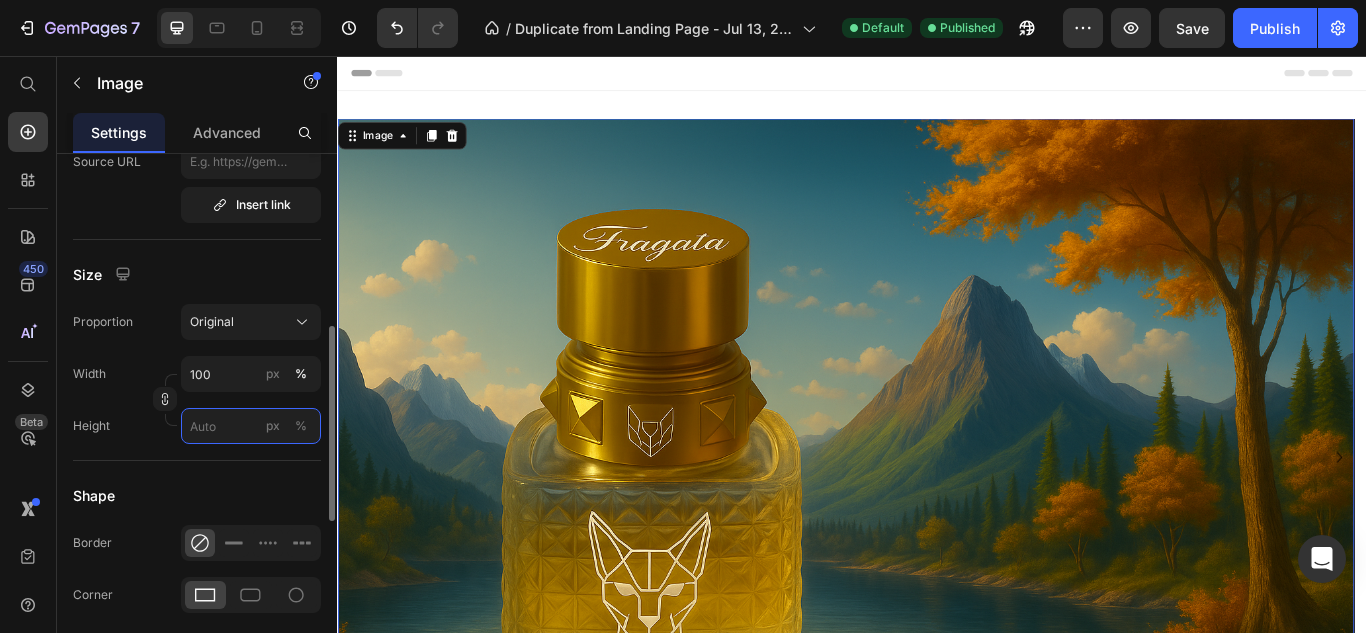 click on "px %" at bounding box center (251, 426) 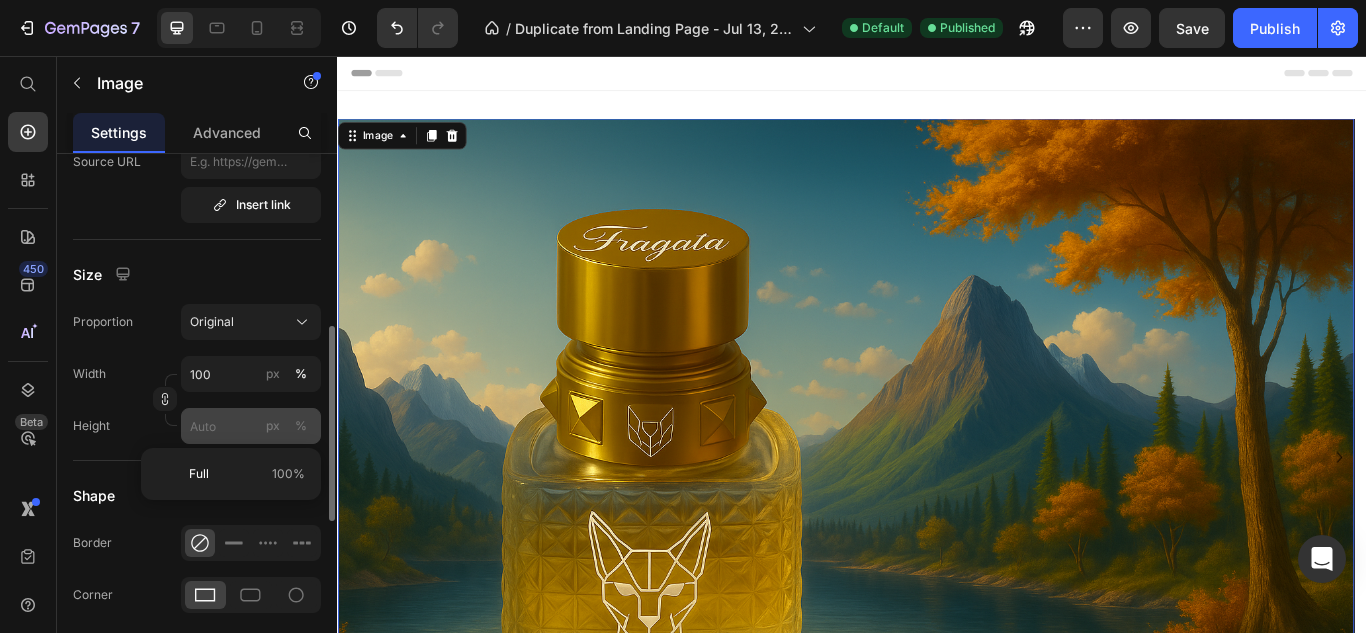 click on "%" at bounding box center [301, 426] 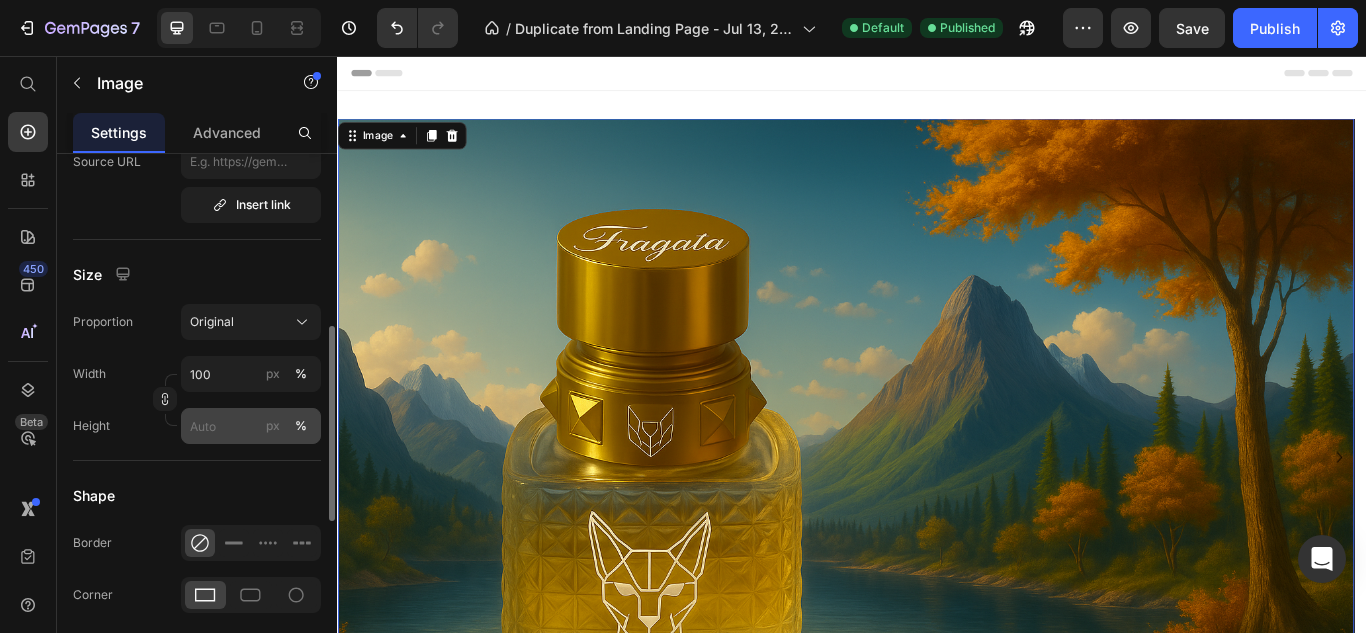 click on "px" 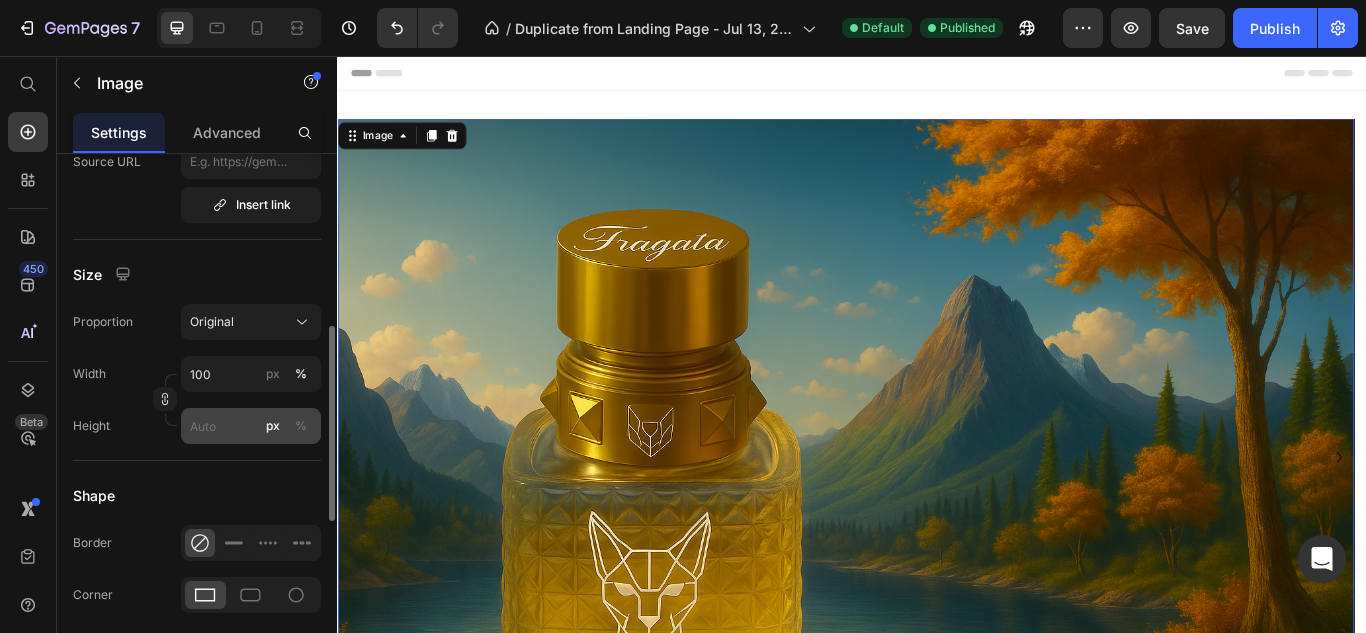 click on "%" 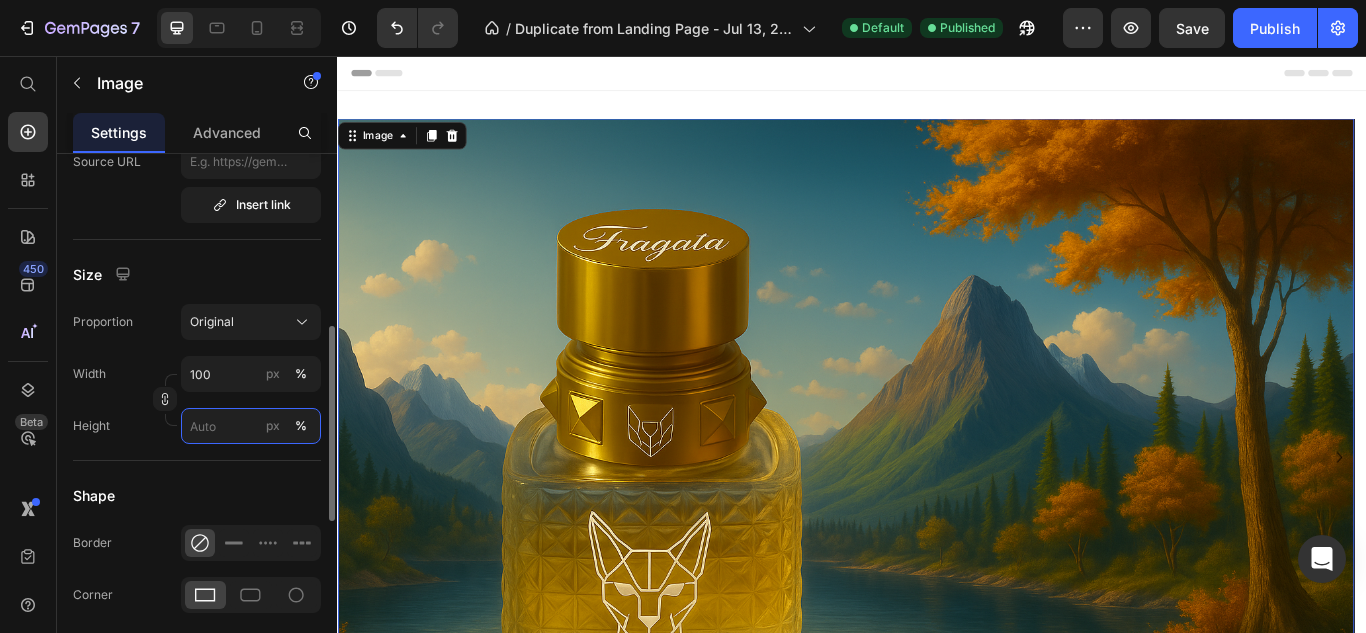 click on "px %" at bounding box center [251, 426] 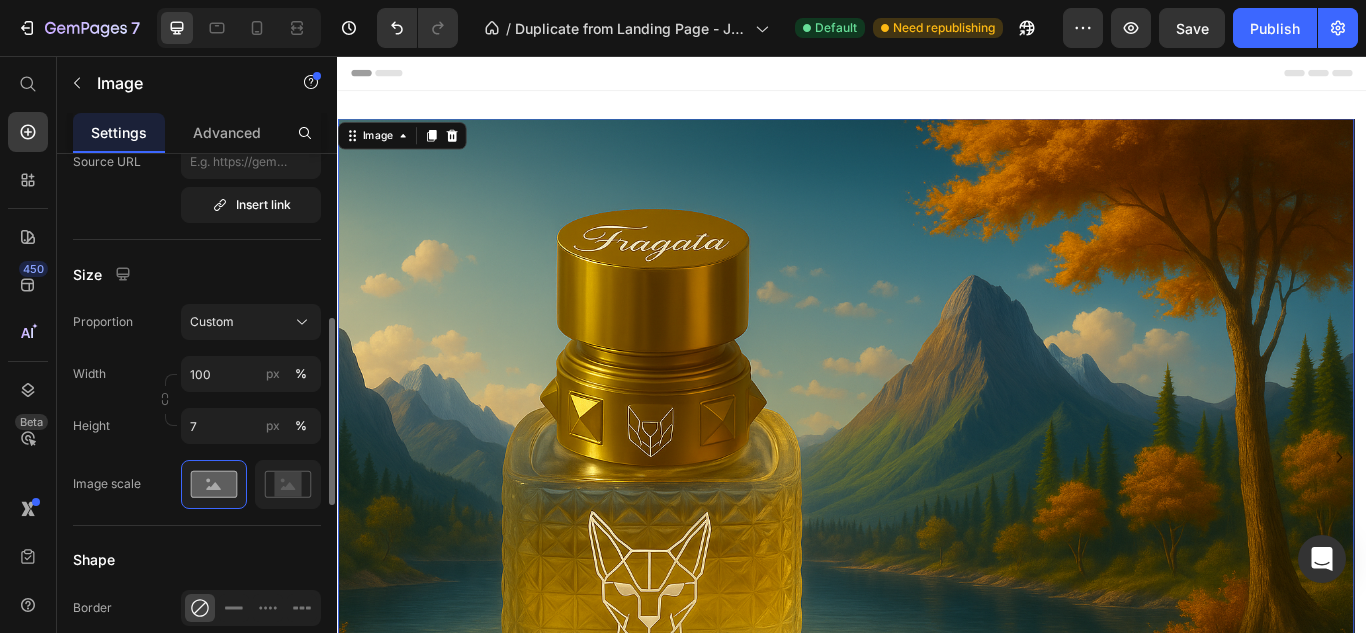 click on "Size Proportion Custom Width 100 px % Height 7 px % Image scale" 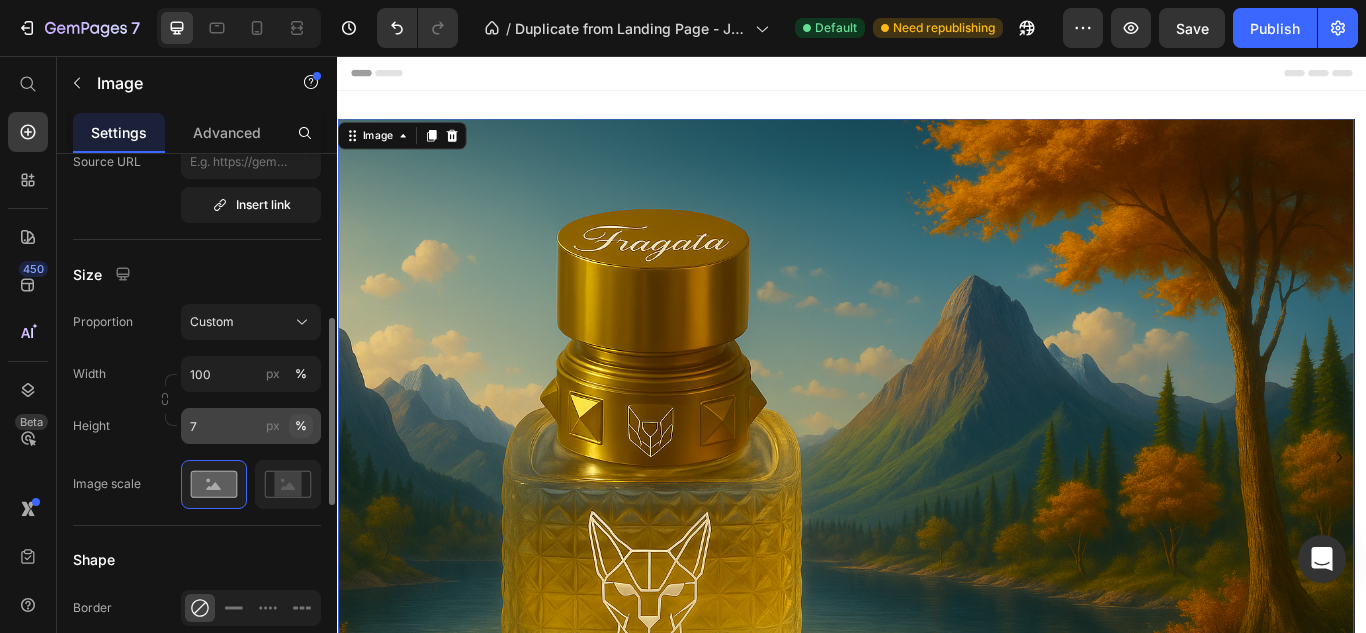 click on "%" at bounding box center (301, 426) 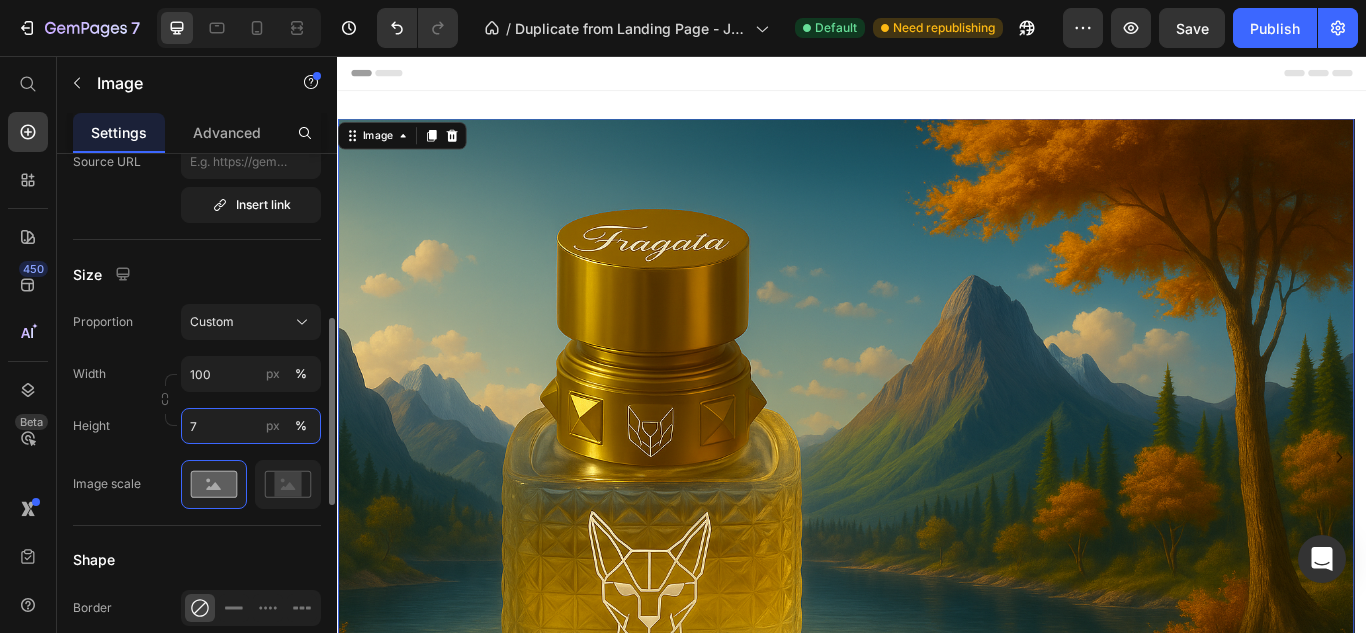 click on "7" at bounding box center [251, 426] 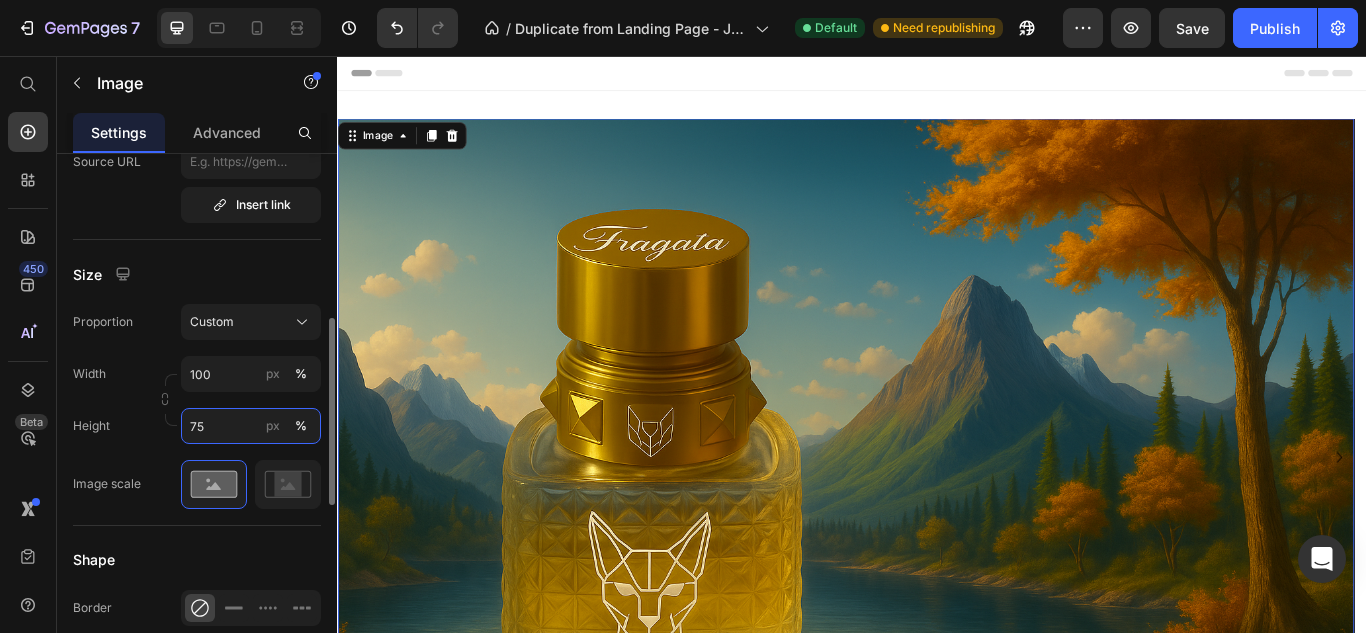 type on "75" 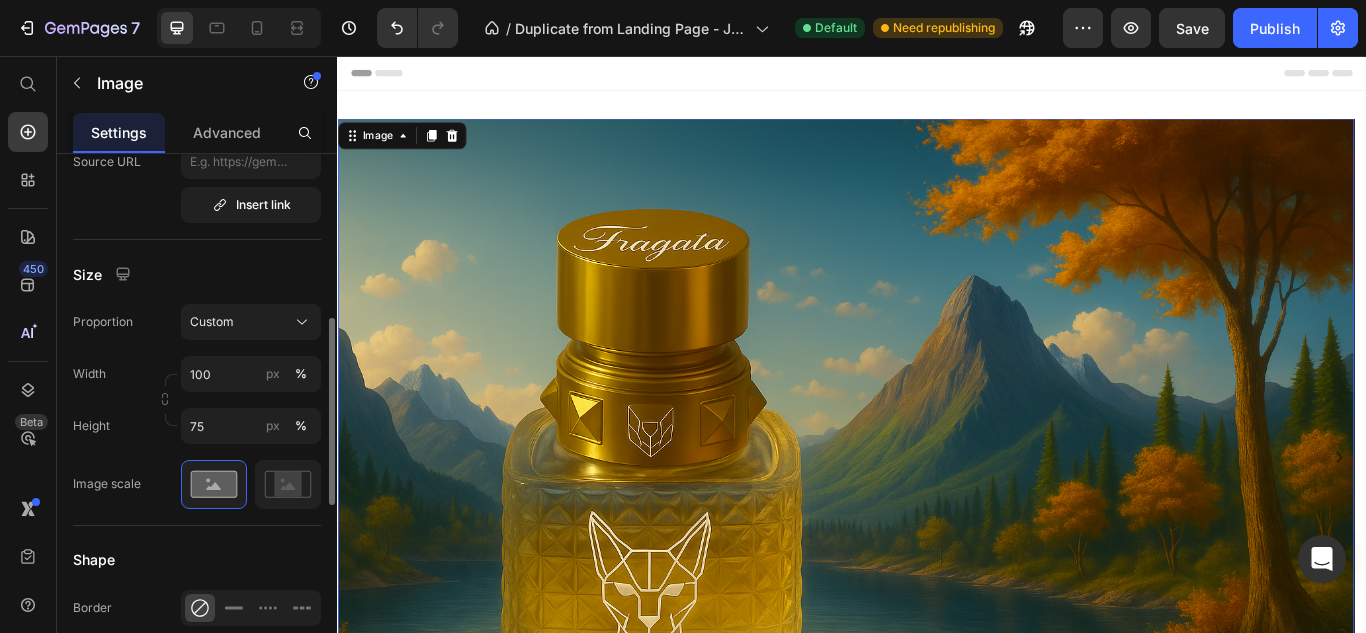 click on "Size Proportion Custom Width 100 px % Height 75 px % Image scale" 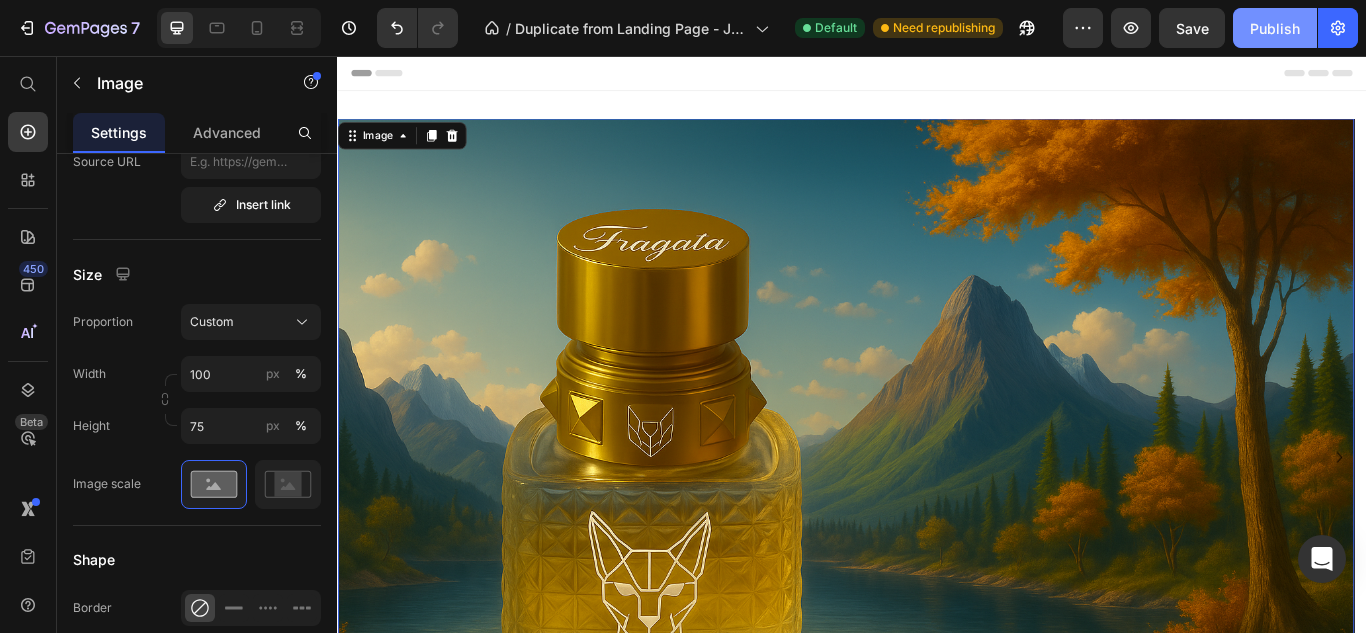 click on "Publish" at bounding box center [1275, 28] 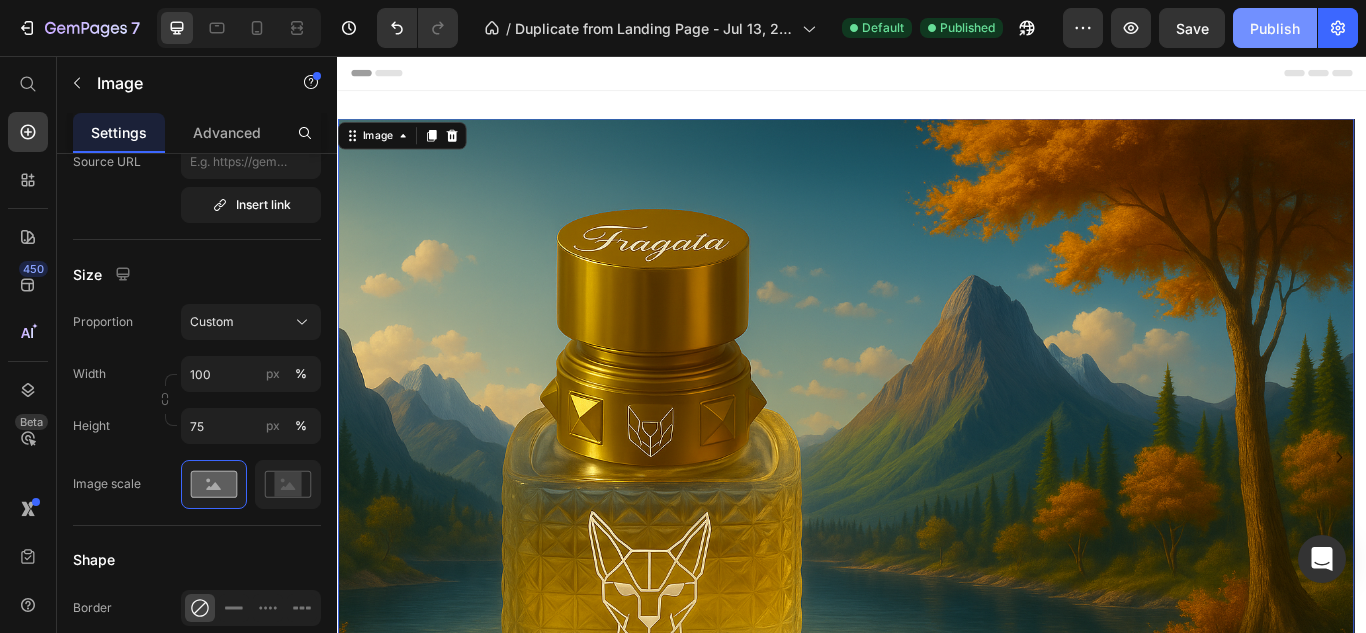 click on "Publish" at bounding box center [1275, 28] 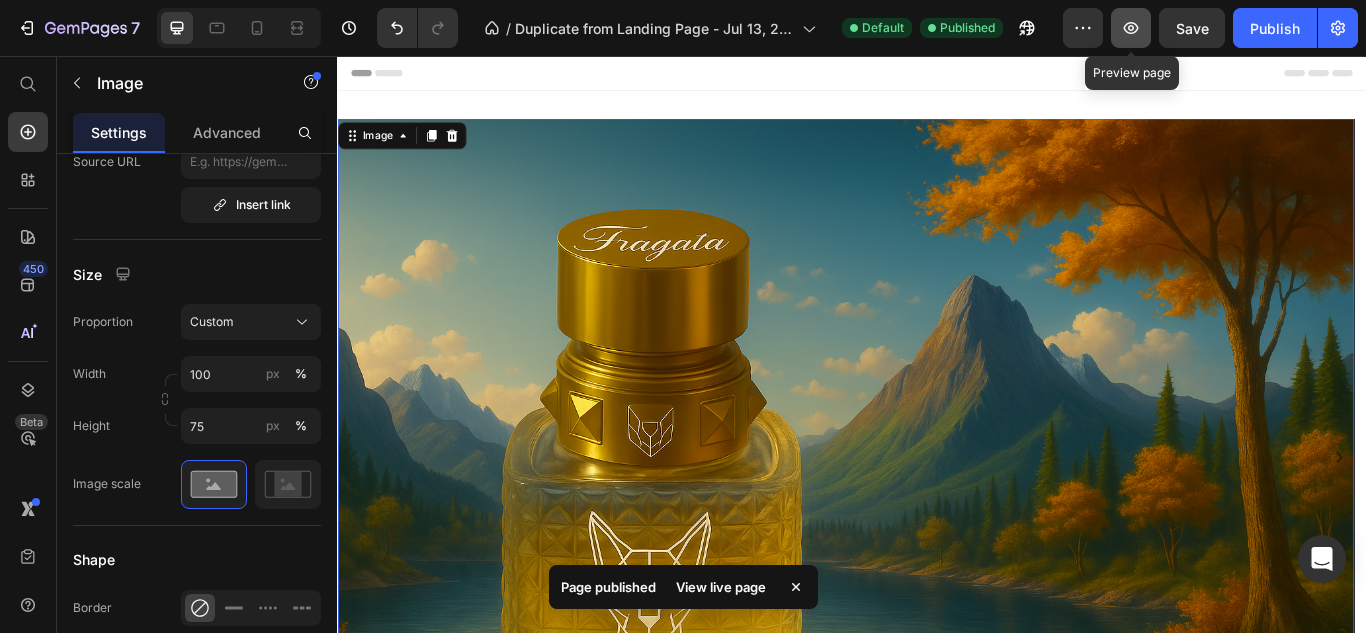 click 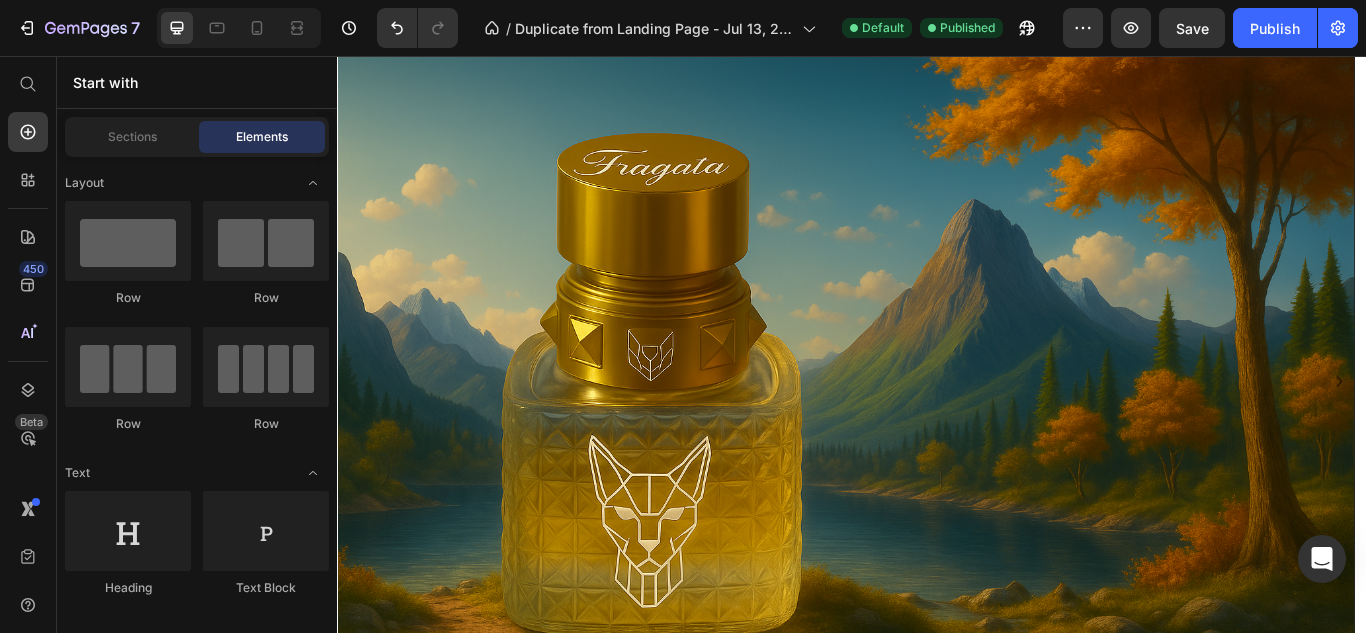 scroll, scrollTop: 90, scrollLeft: 0, axis: vertical 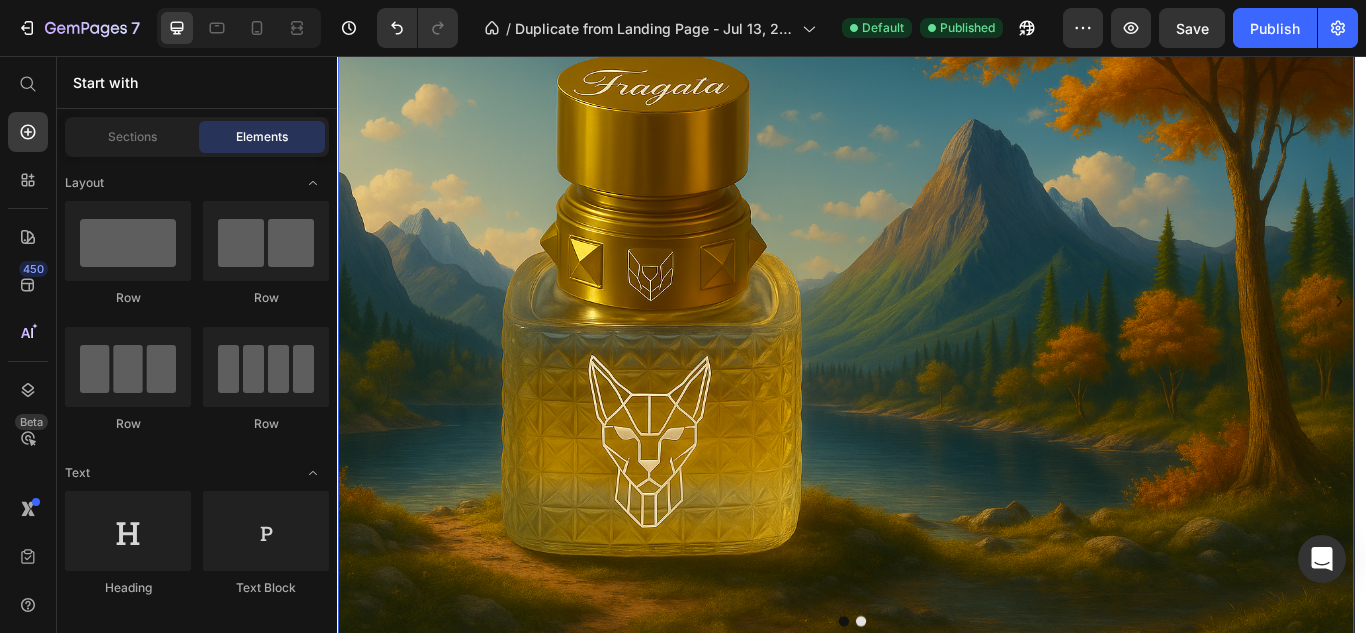 click at bounding box center [929, 342] 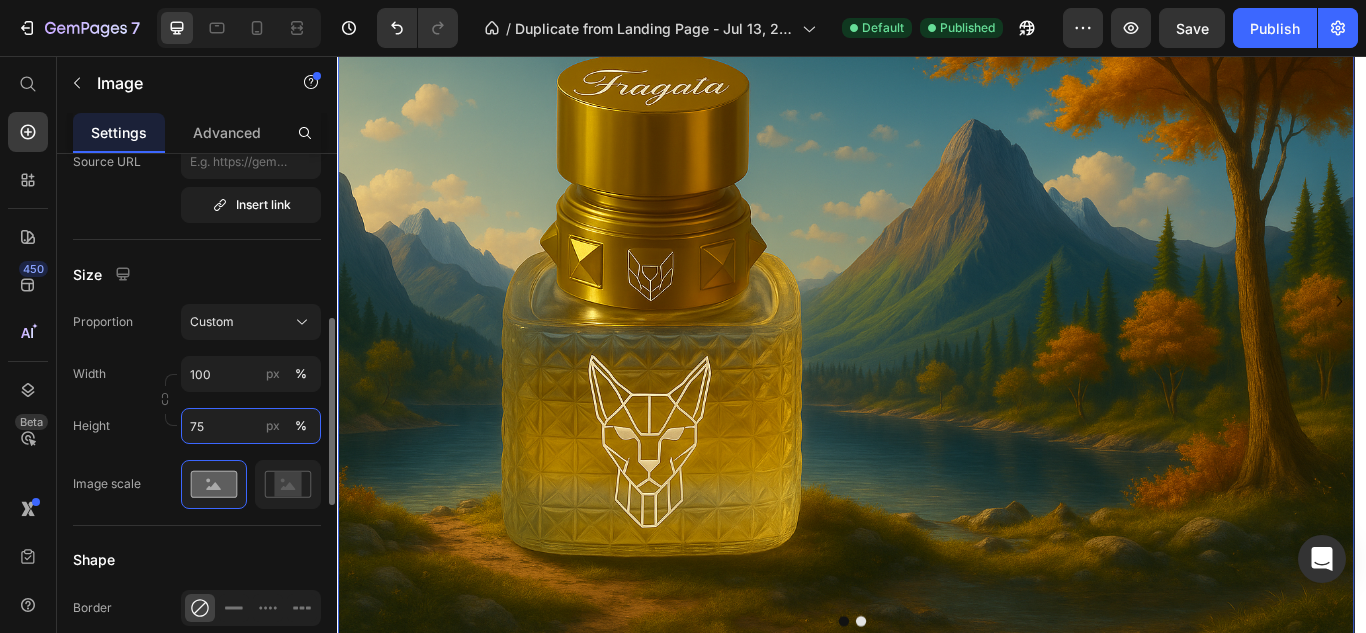 click on "75" at bounding box center [251, 426] 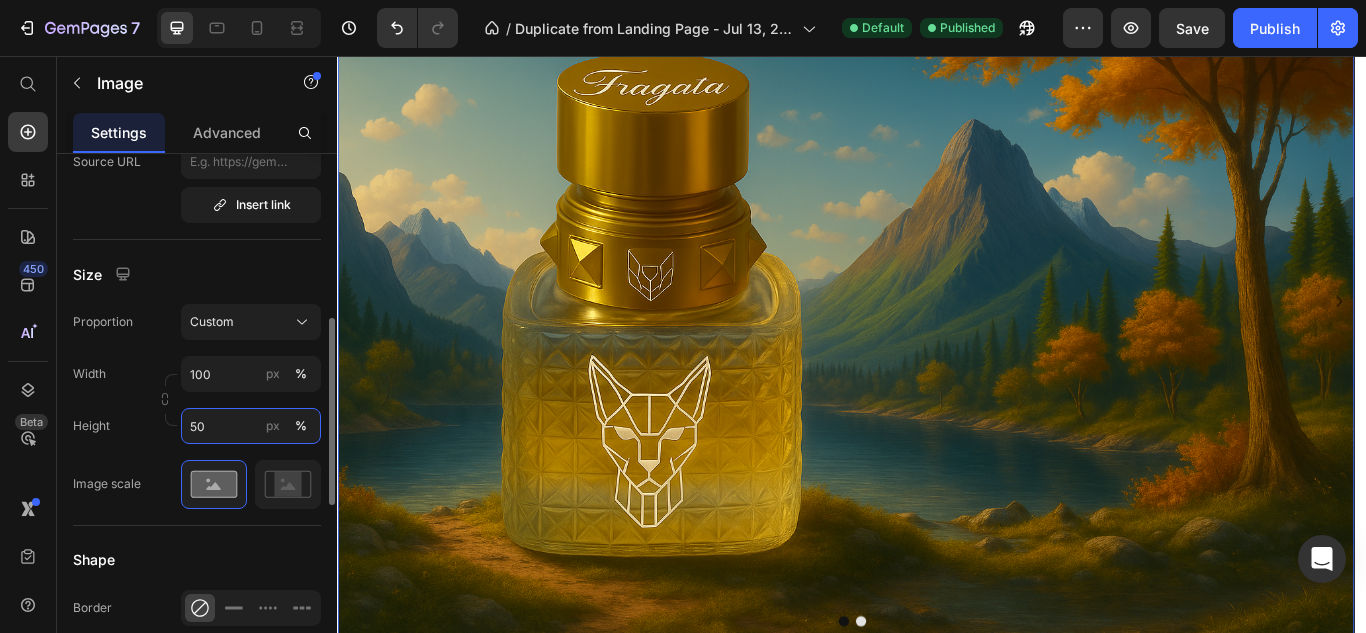 type on "50" 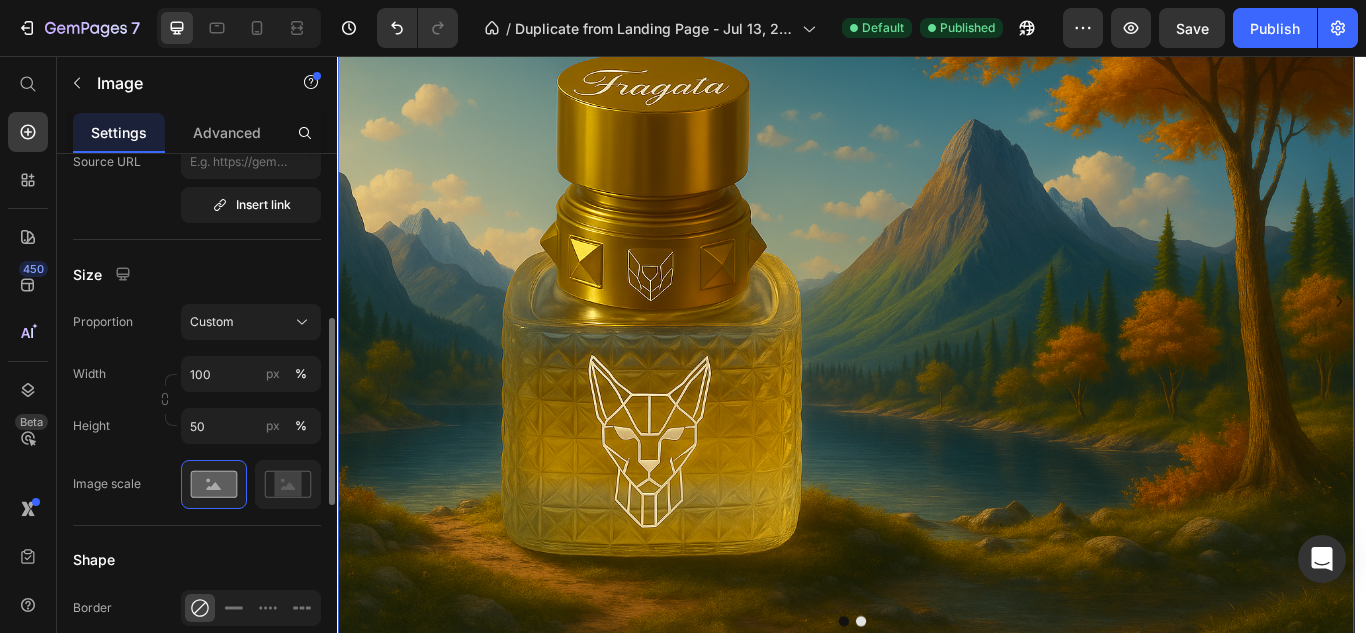 click on "Size Proportion Custom Width 100 px % Height 50 px % Image scale" 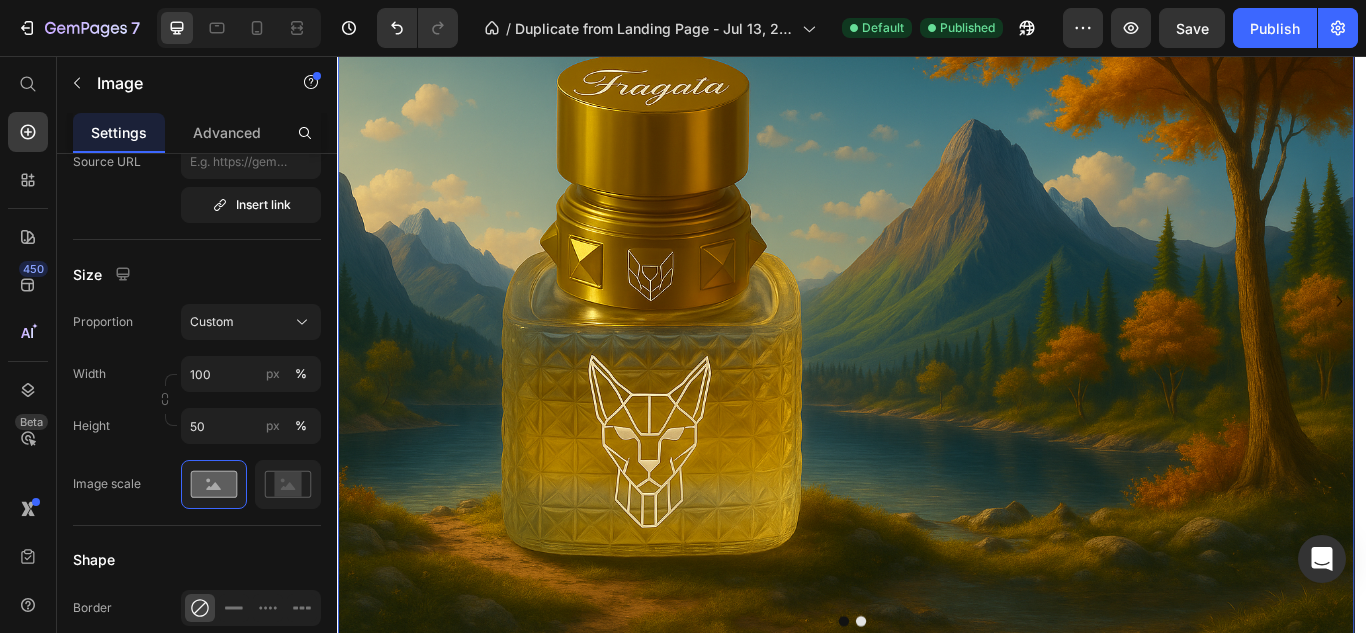 click on "7   /  Duplicate from Landing Page - [DATE] [TIME] Default Published Preview  Save   Publish" 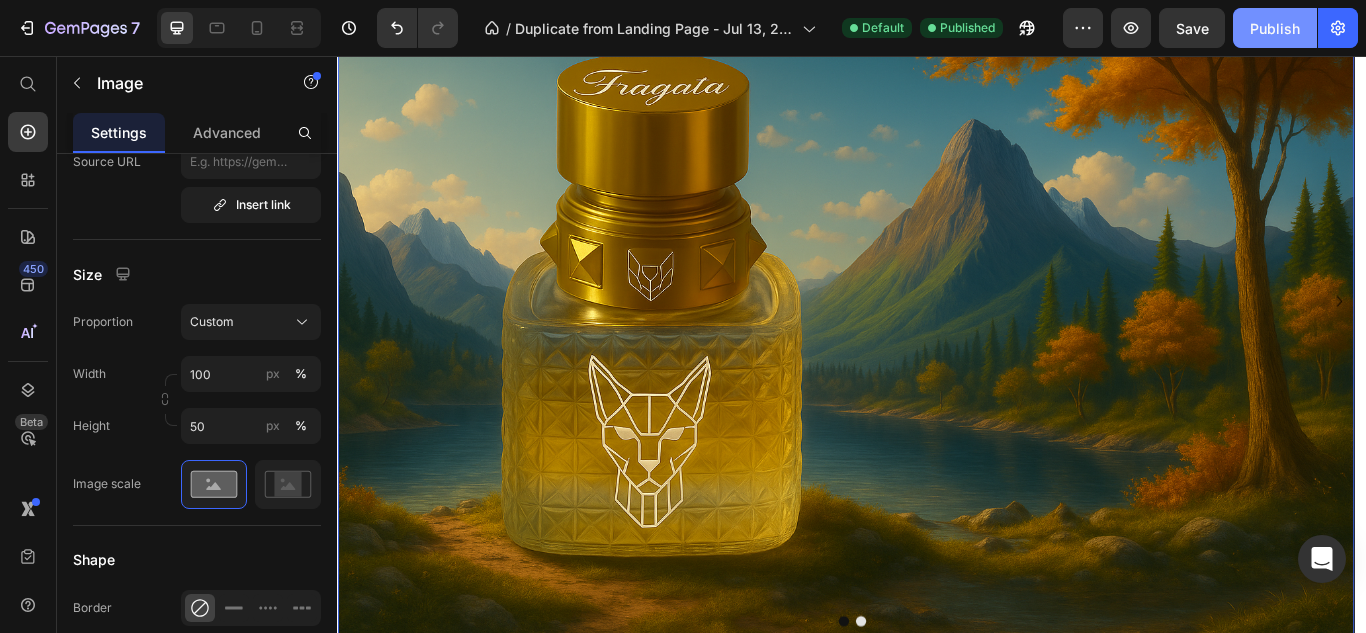 click on "Publish" 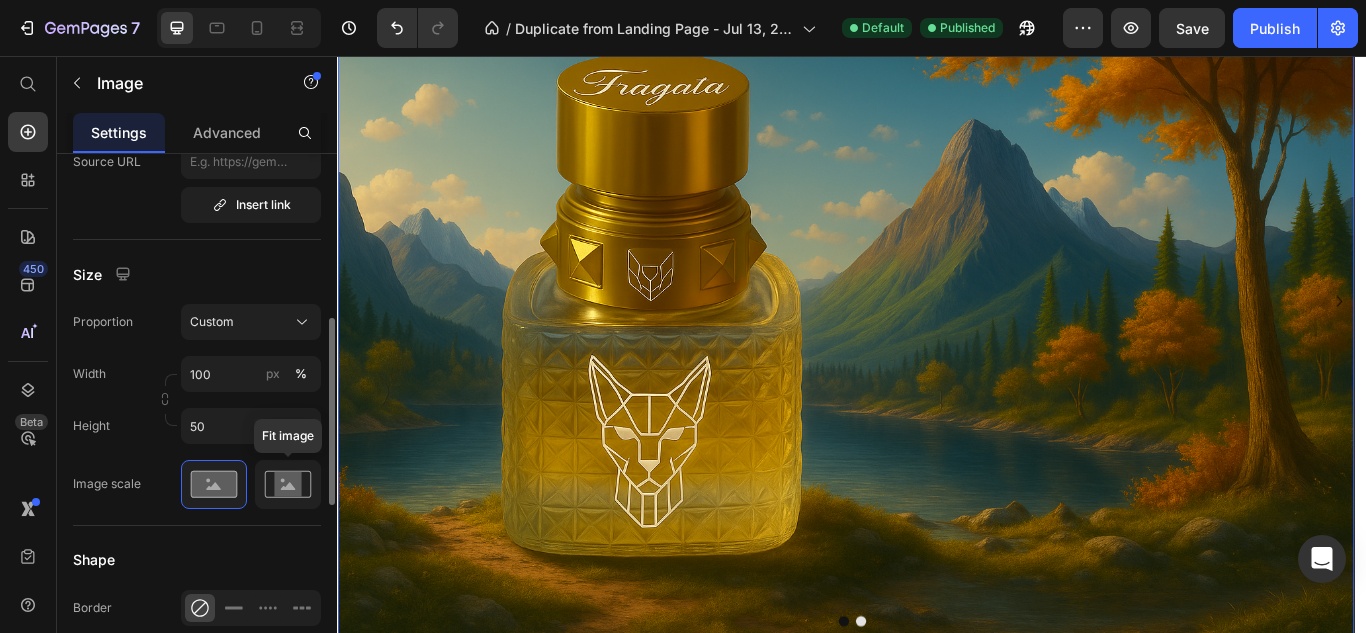 click 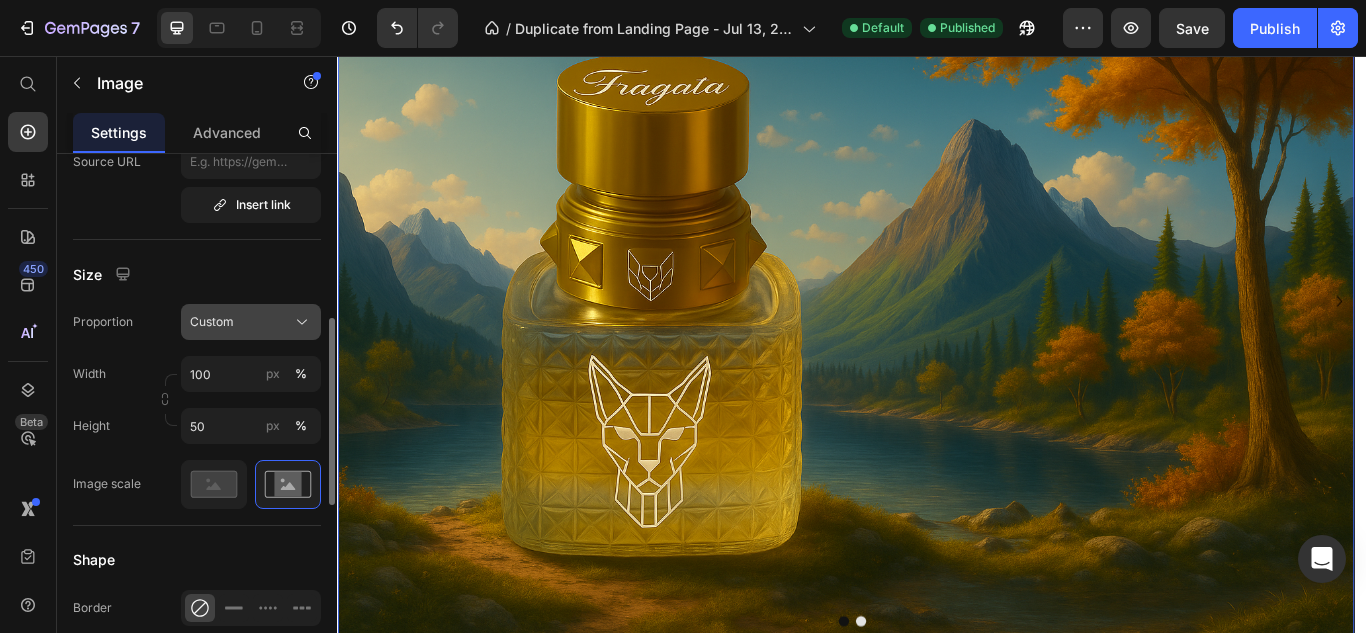 click on "Custom" 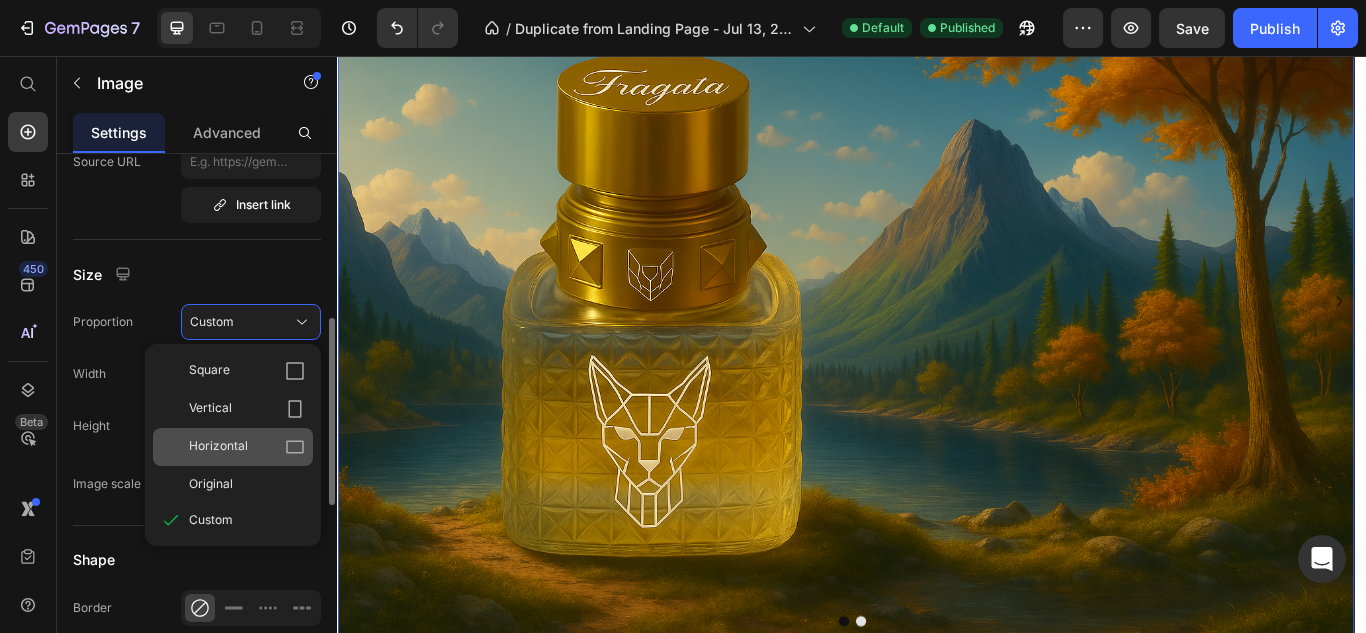 click on "Square Vertical Horizontal Original Custom" 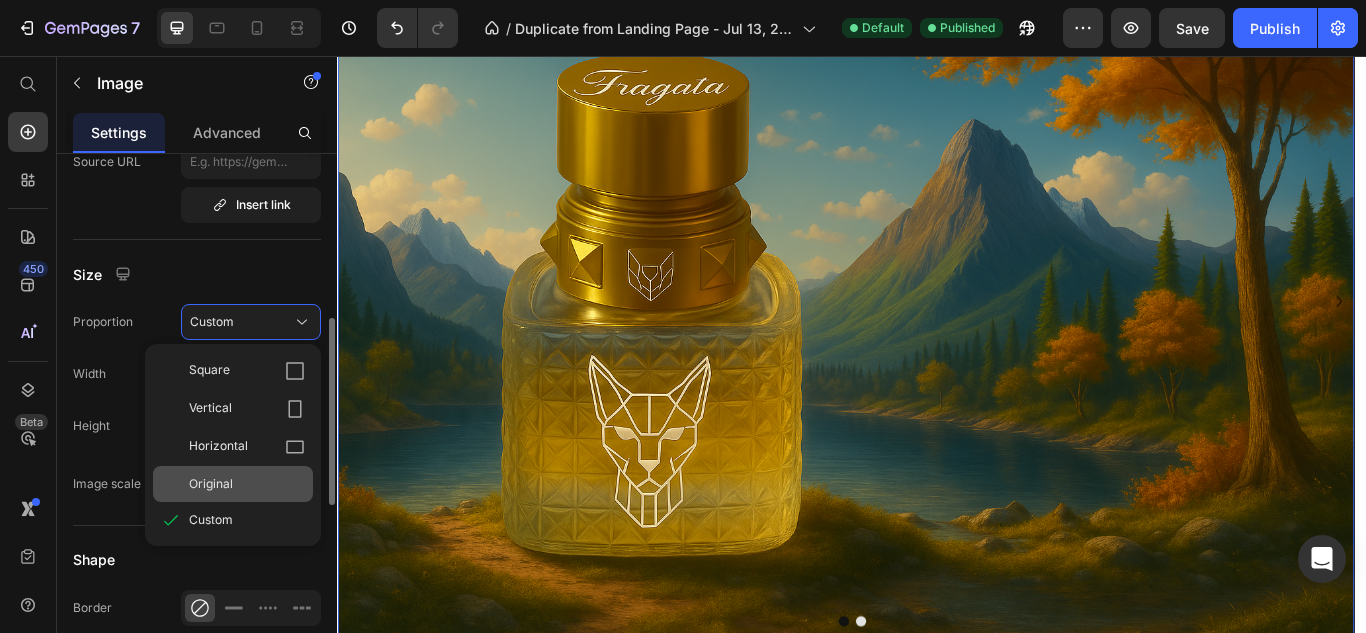 click on "Original" at bounding box center (247, 484) 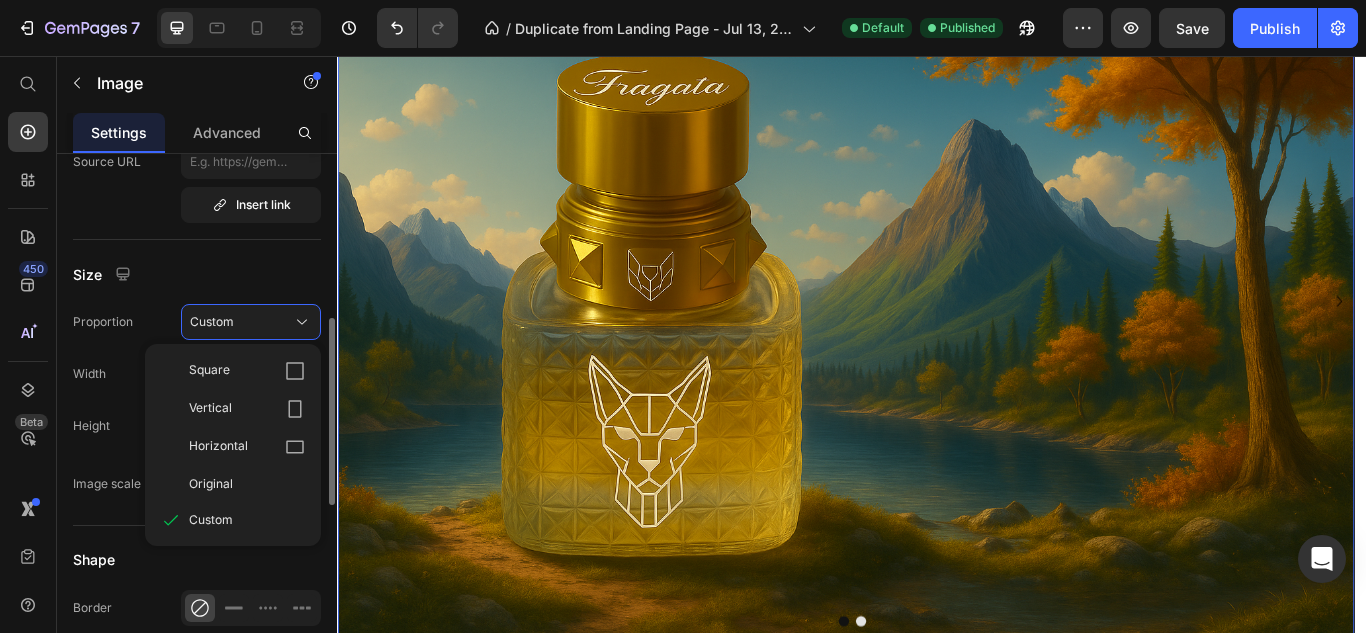 type 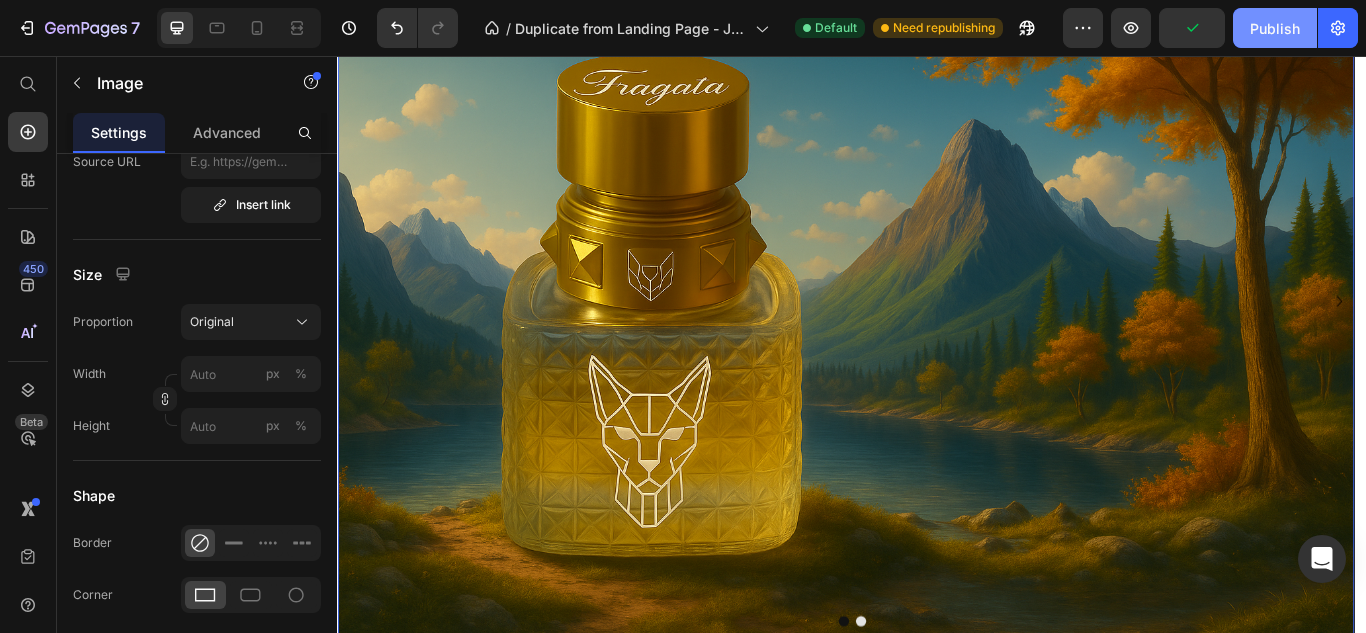 click on "Publish" at bounding box center [1275, 28] 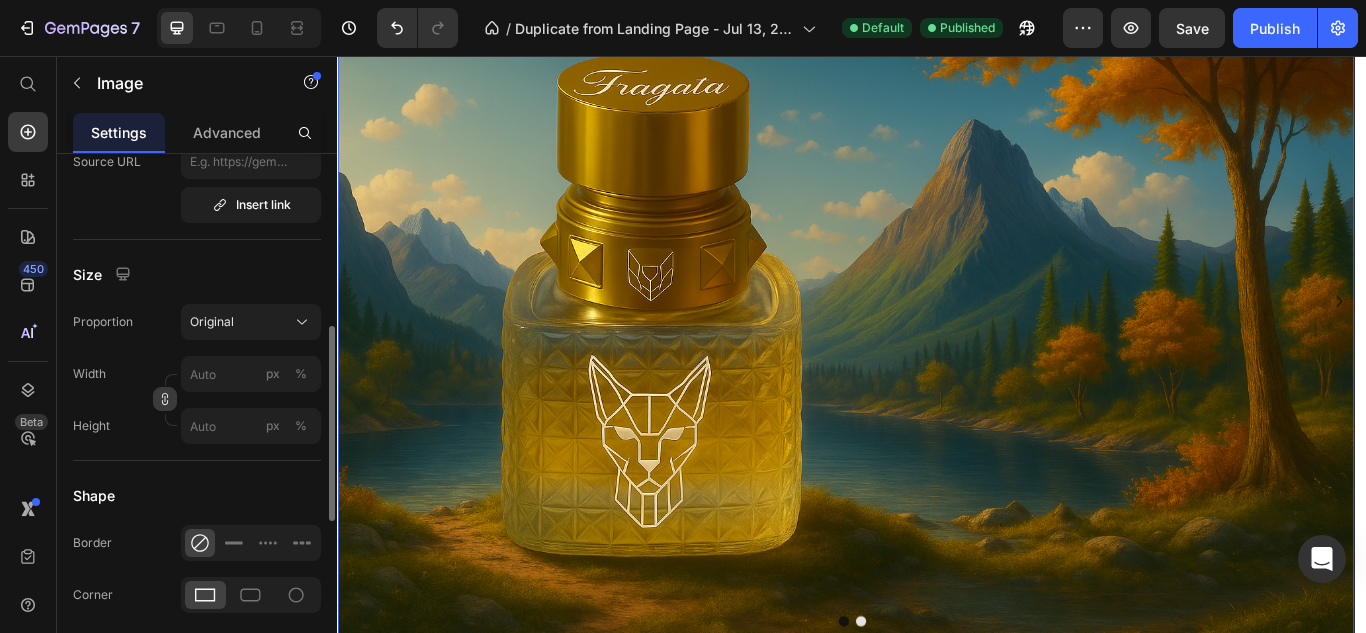 click 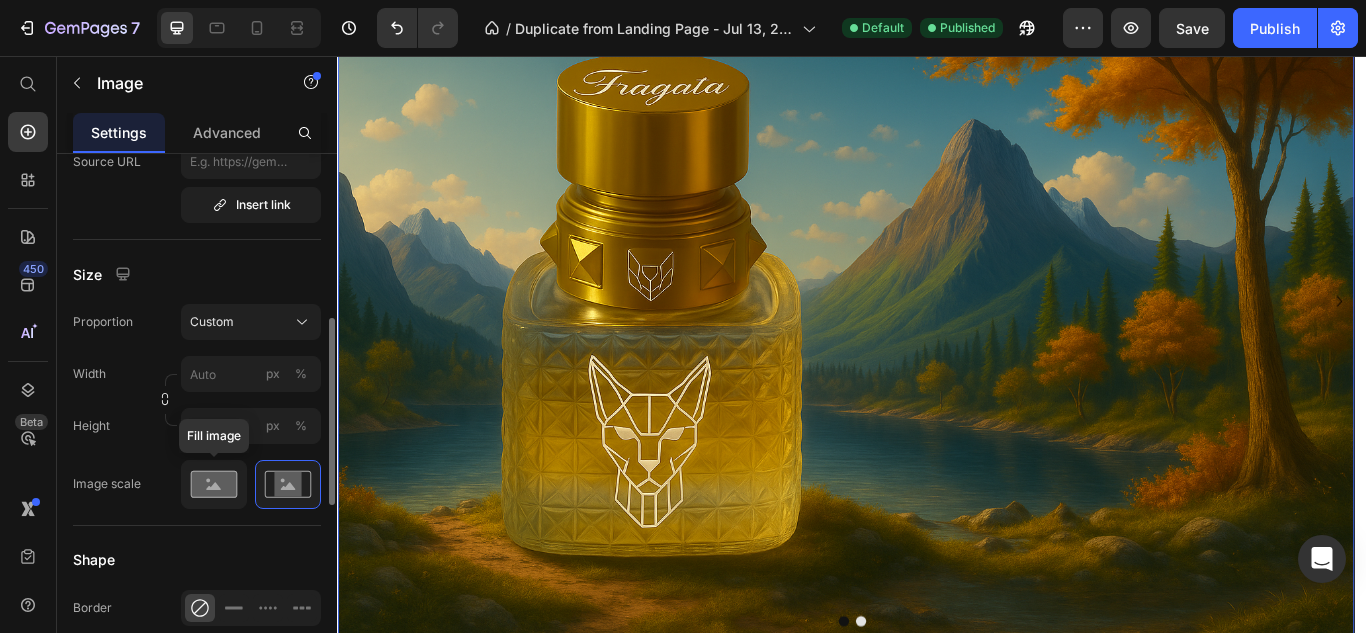 click 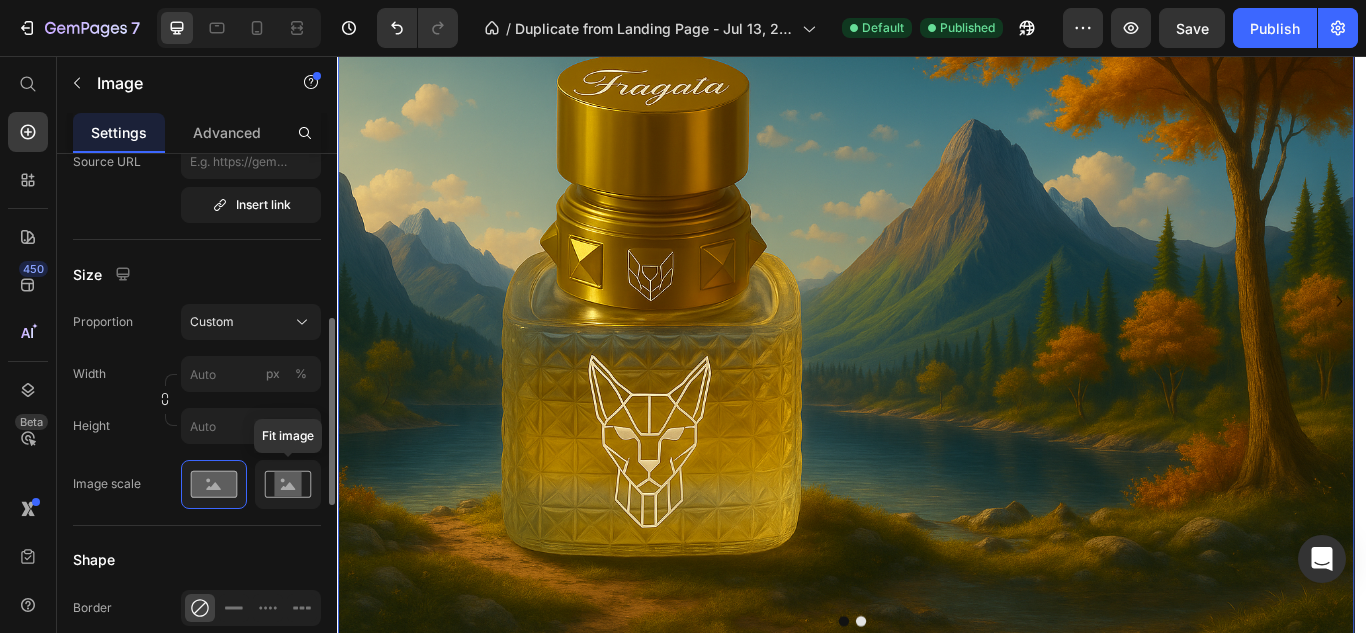click 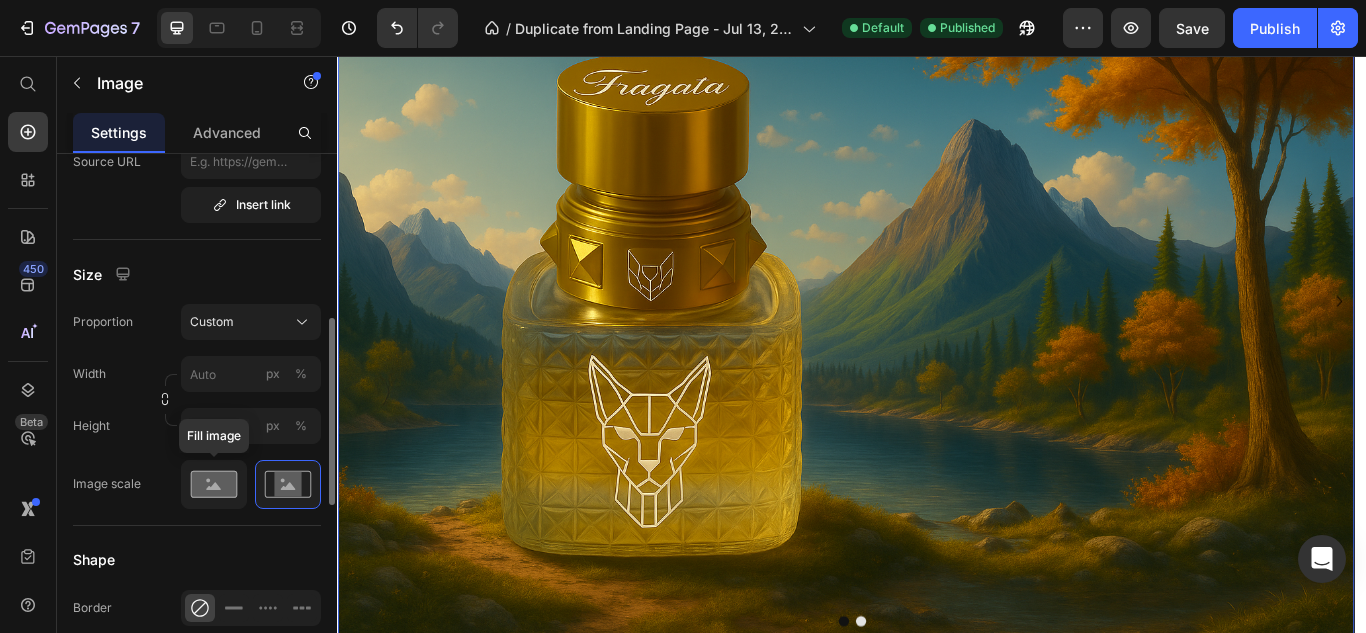 click 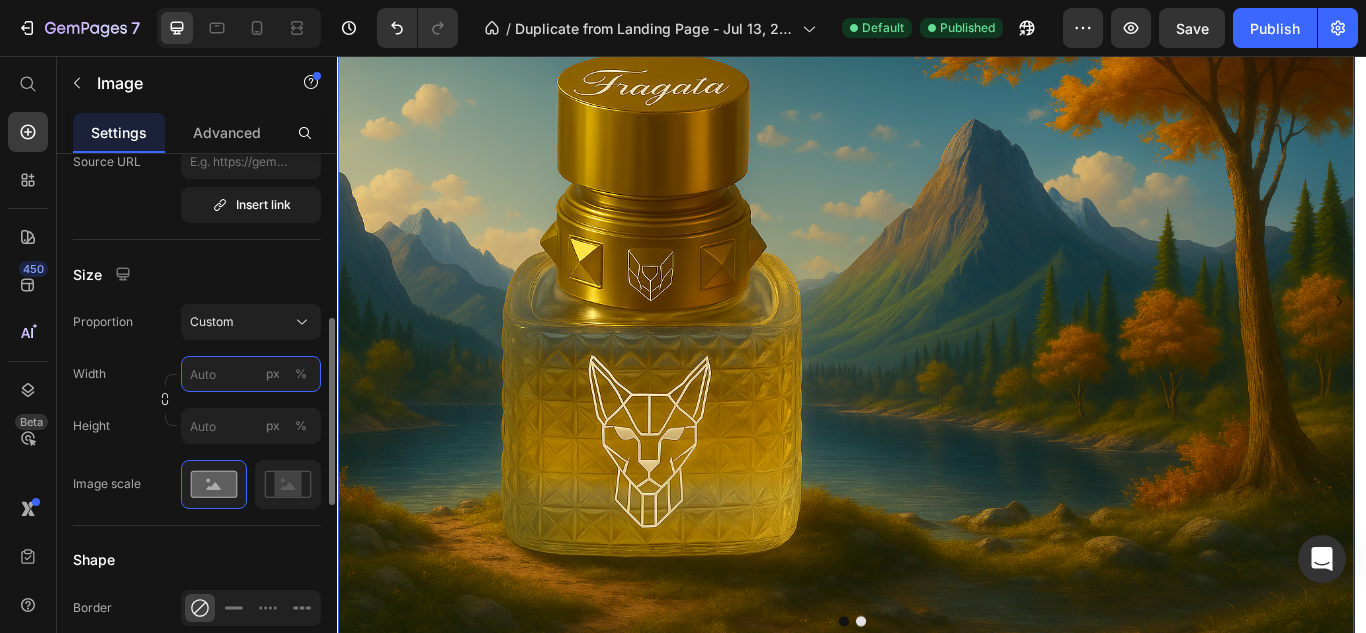 click on "px %" at bounding box center (251, 374) 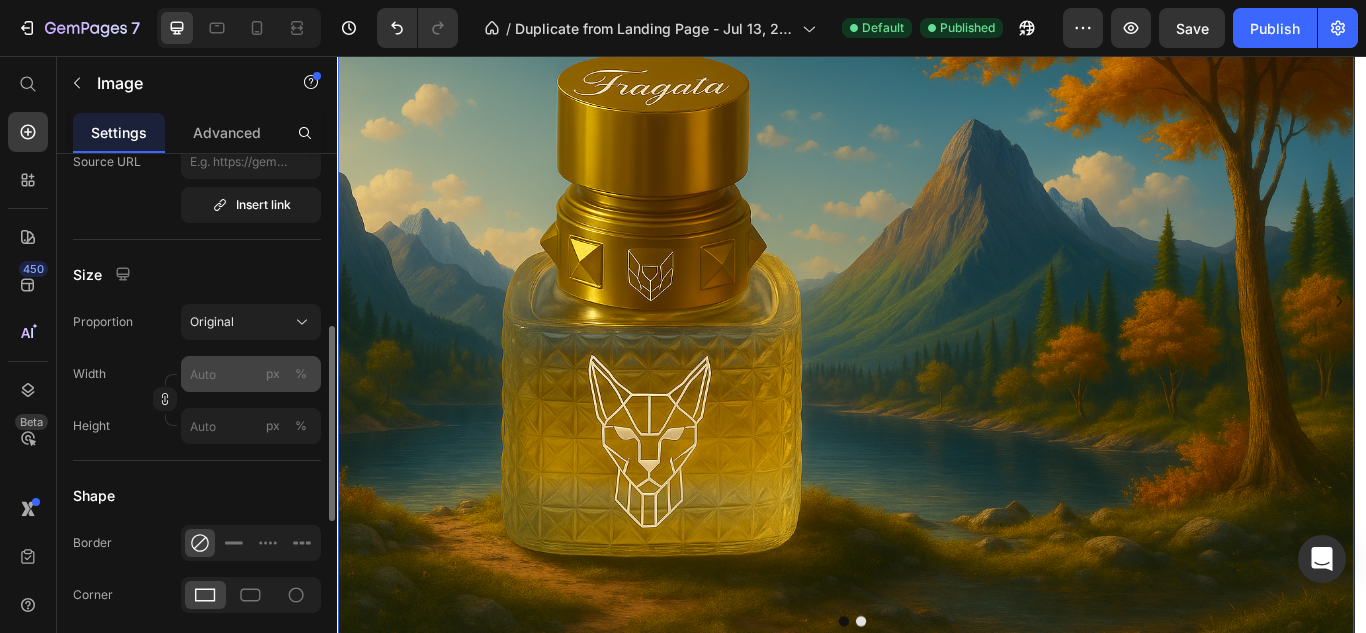 click on "%" 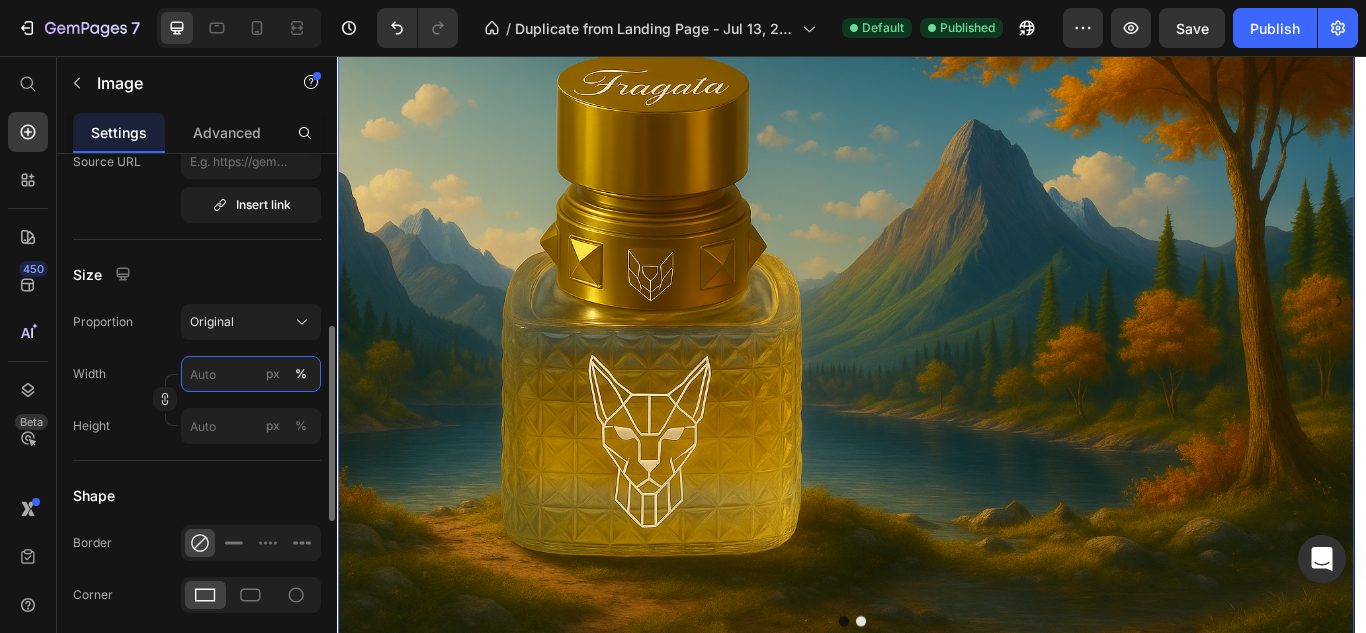 click on "px %" at bounding box center [251, 374] 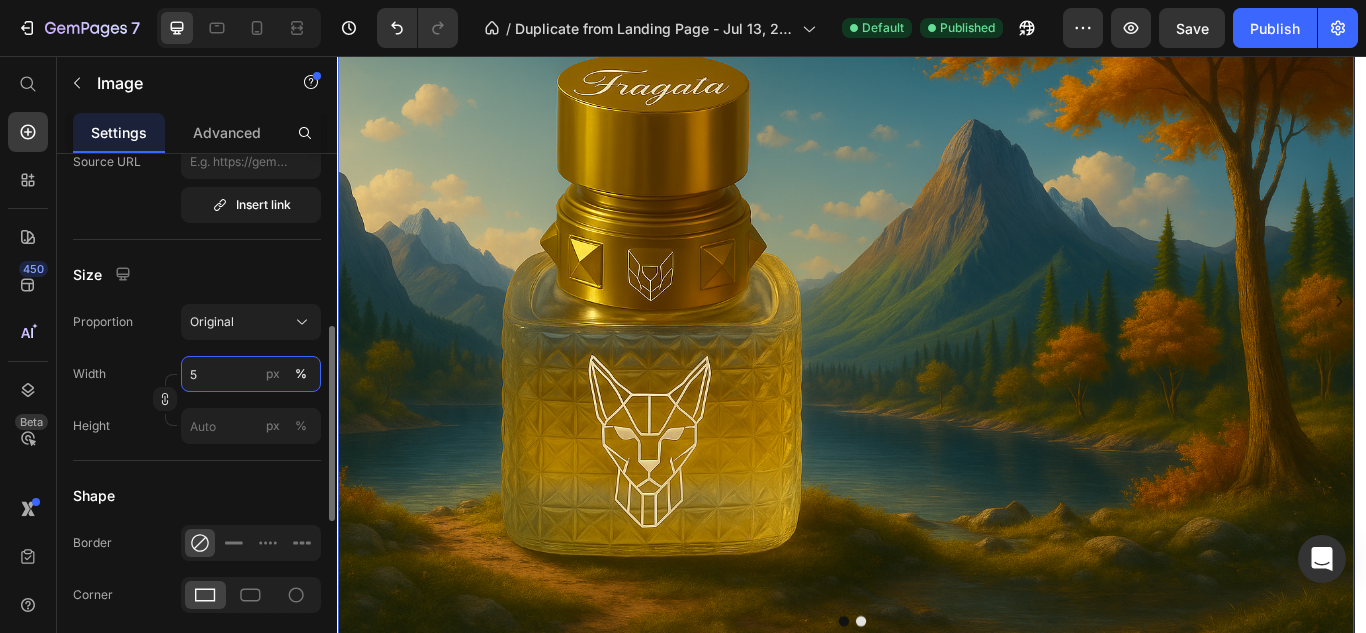 scroll, scrollTop: 0, scrollLeft: 0, axis: both 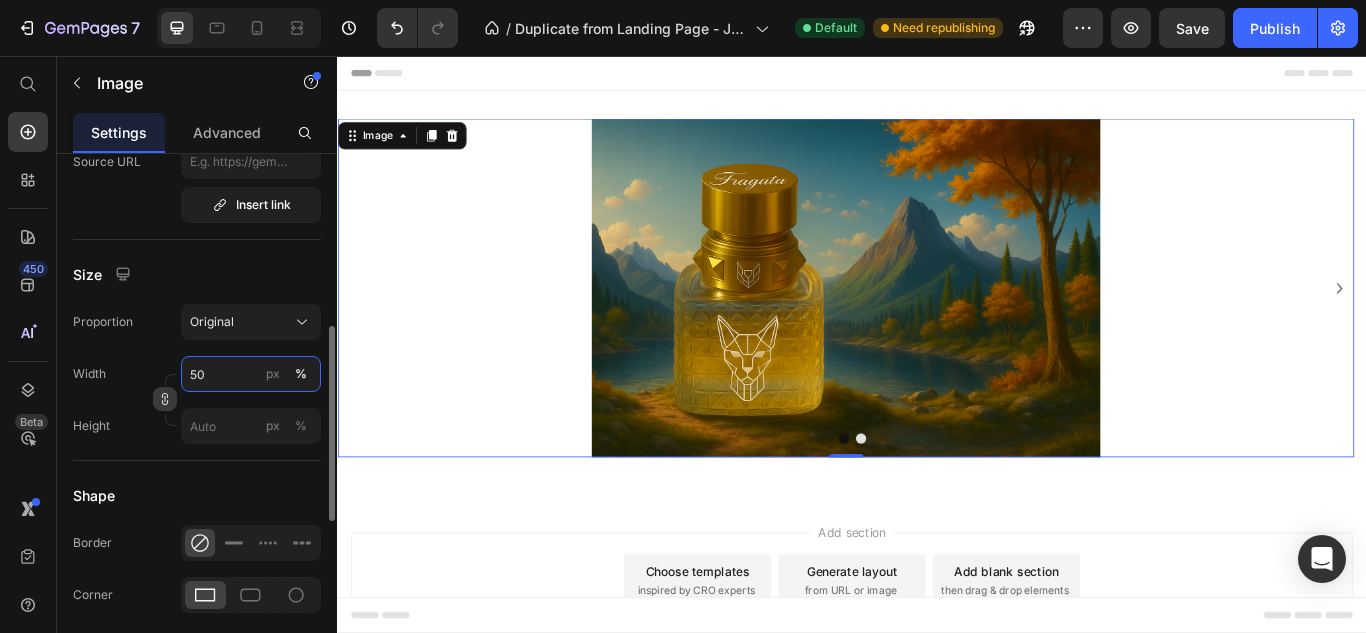 type on "50" 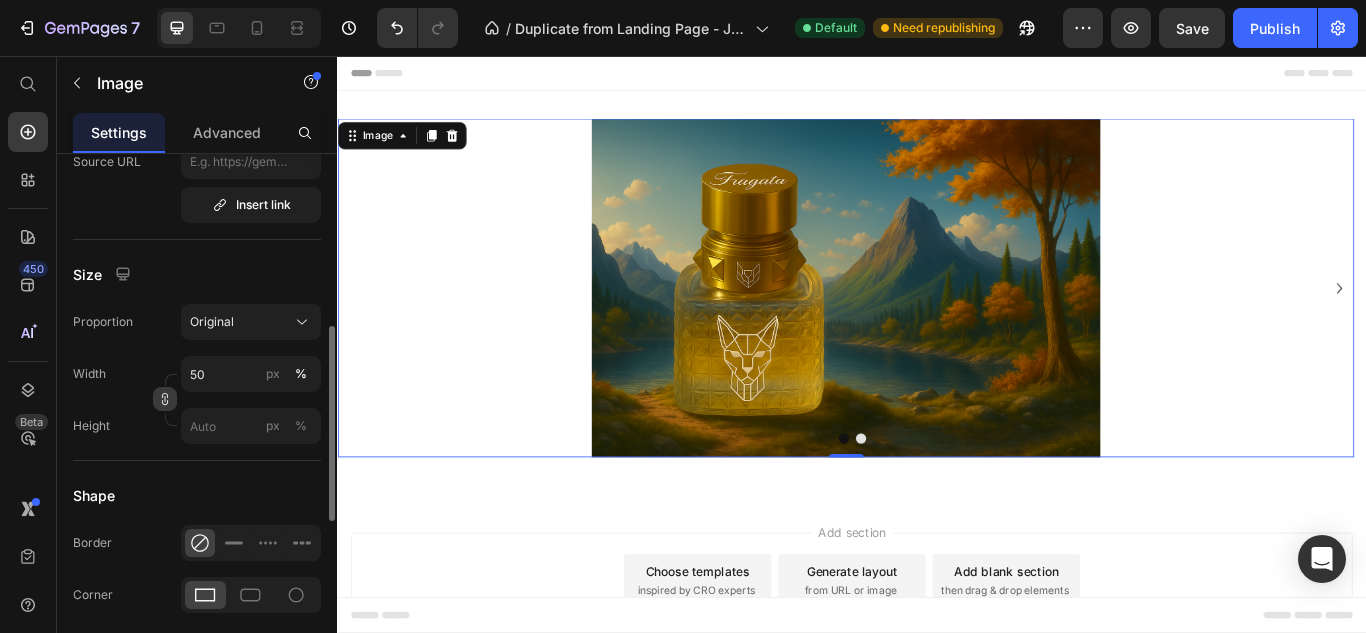 click 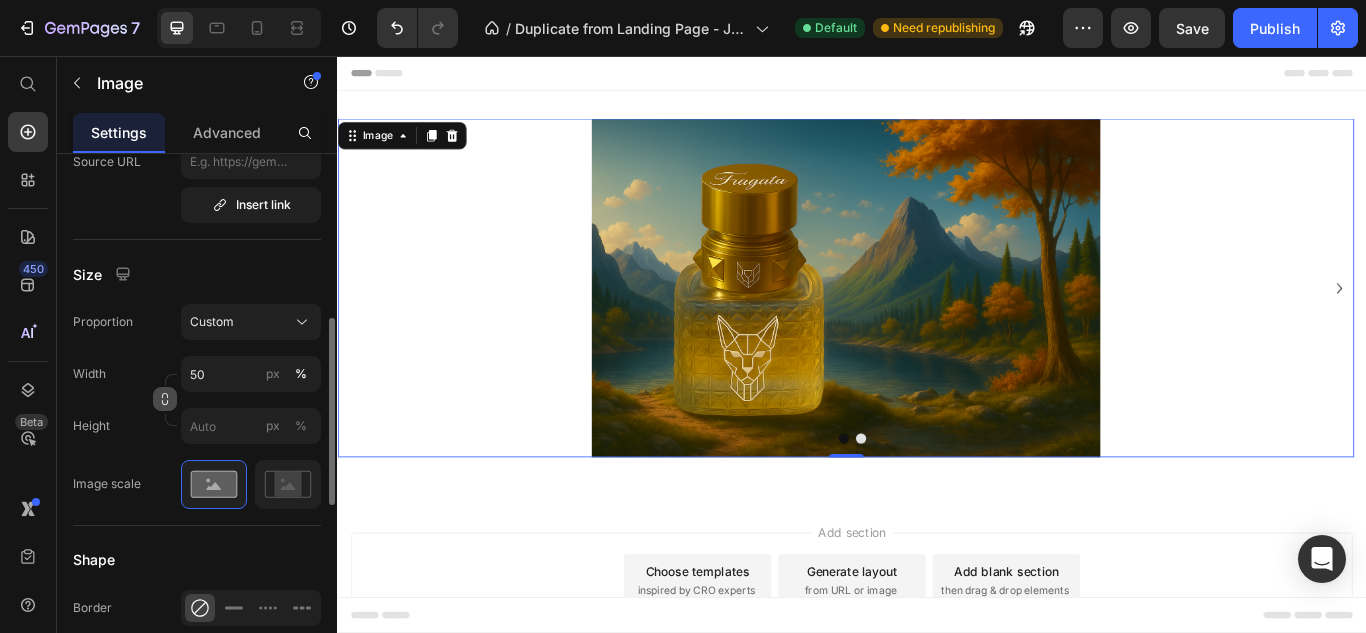 click 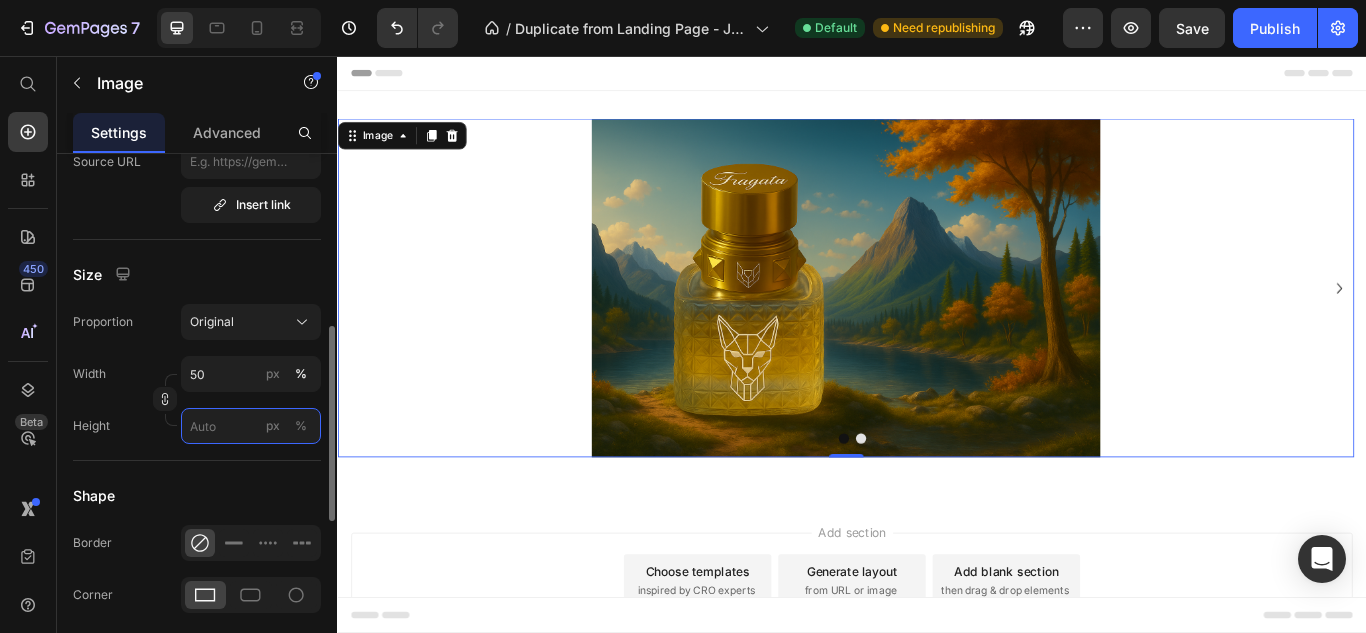 click on "px %" at bounding box center [251, 426] 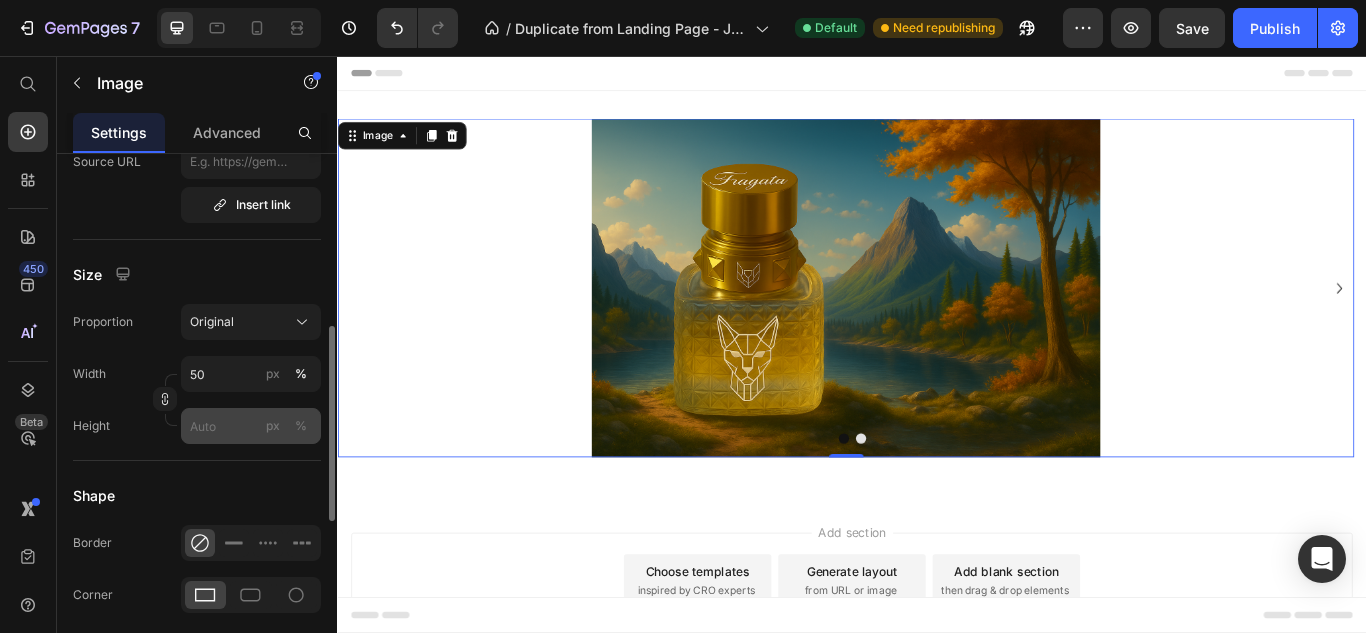 click on "%" at bounding box center [301, 426] 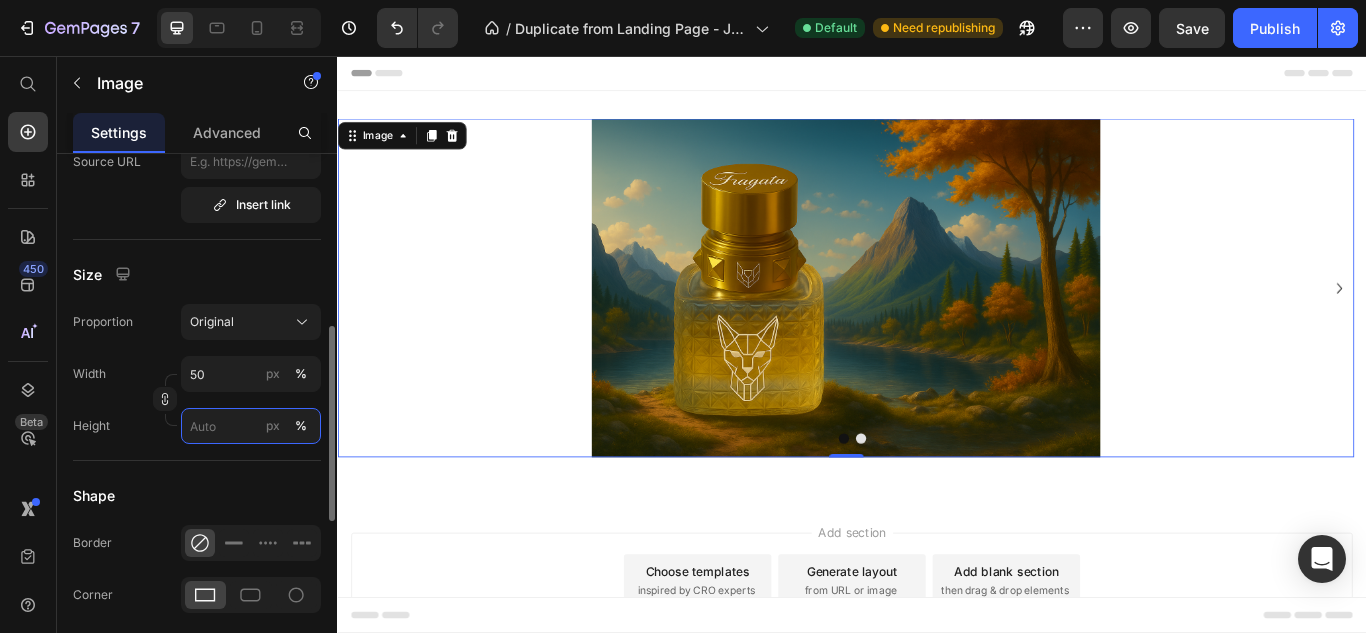 click on "px %" at bounding box center (251, 426) 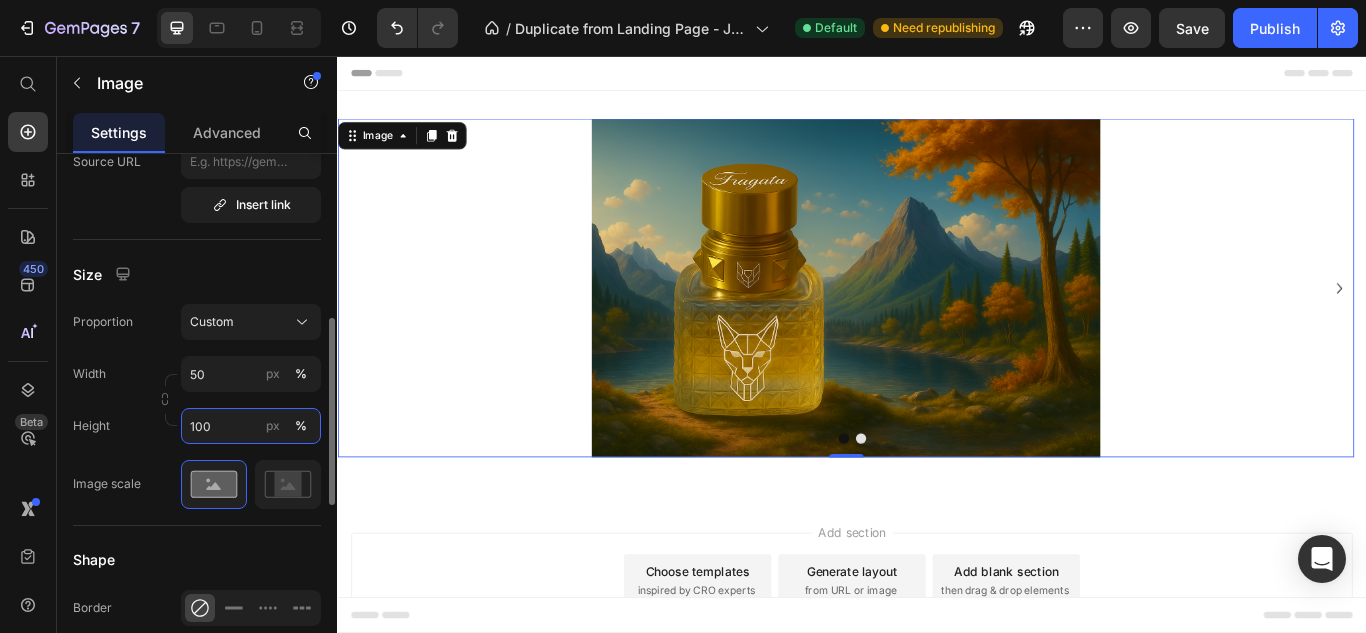 type on "100" 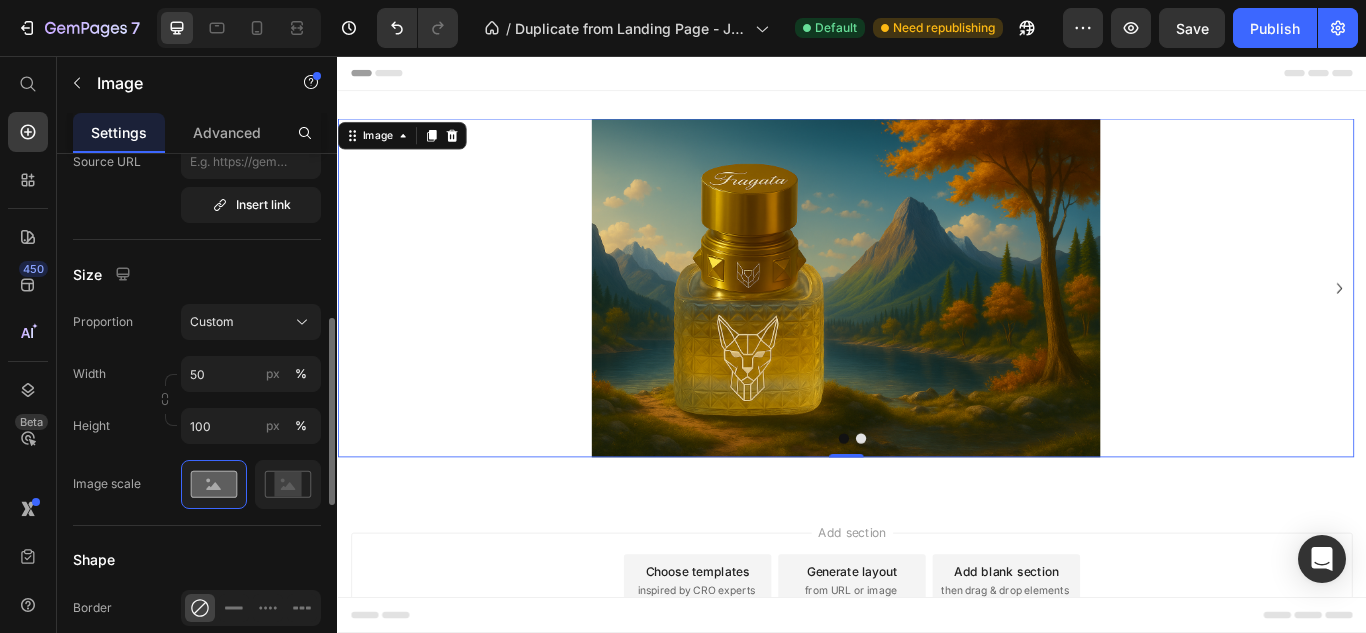 click on "Size Proportion Custom Width 50 px % Height 100 px % Image scale" 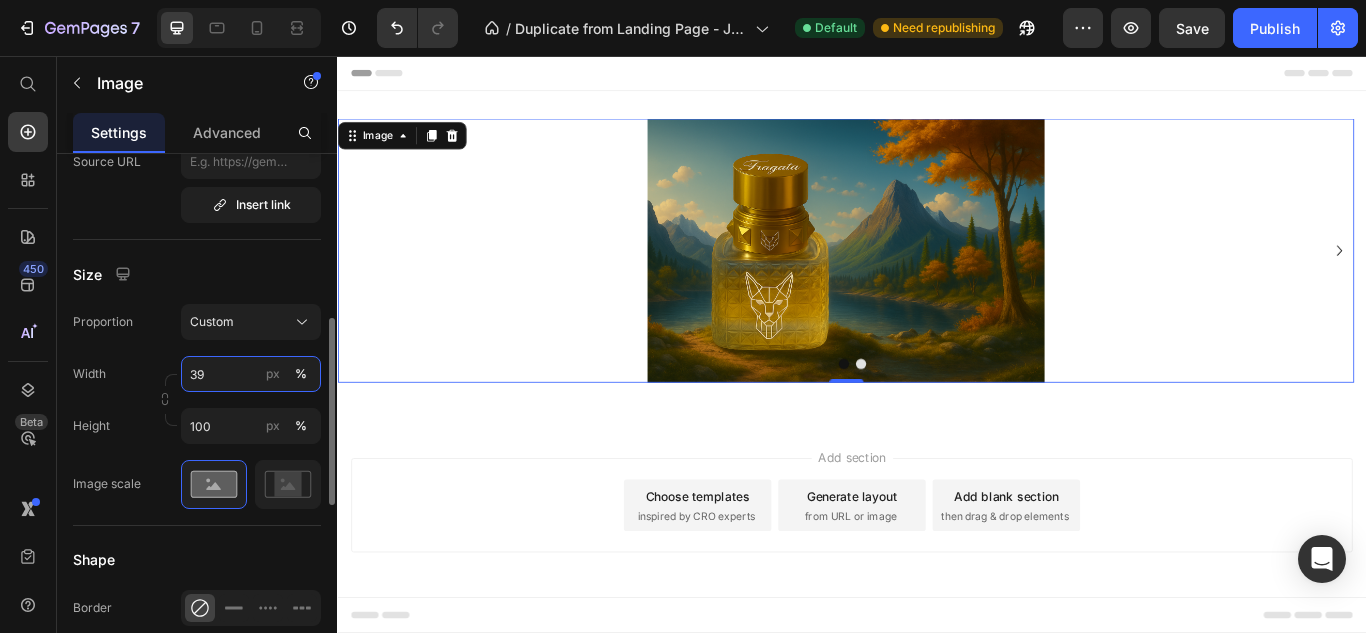 type on "3" 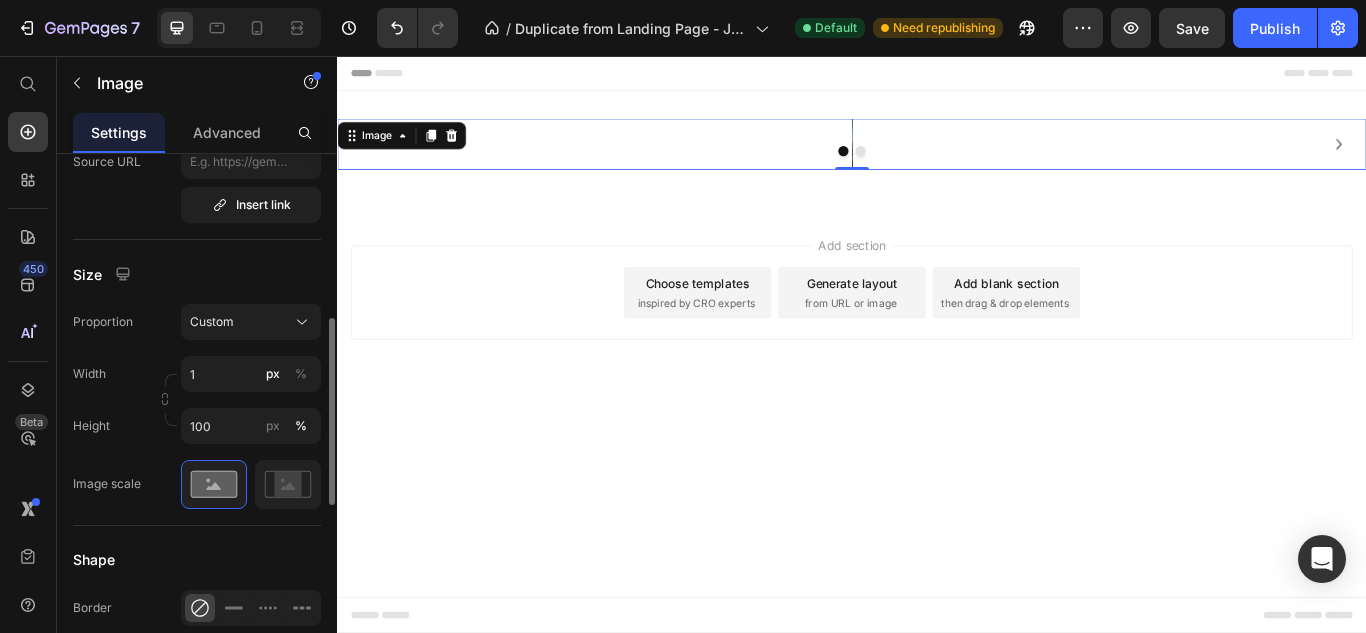 click on "Height 100 px %" at bounding box center [197, 426] 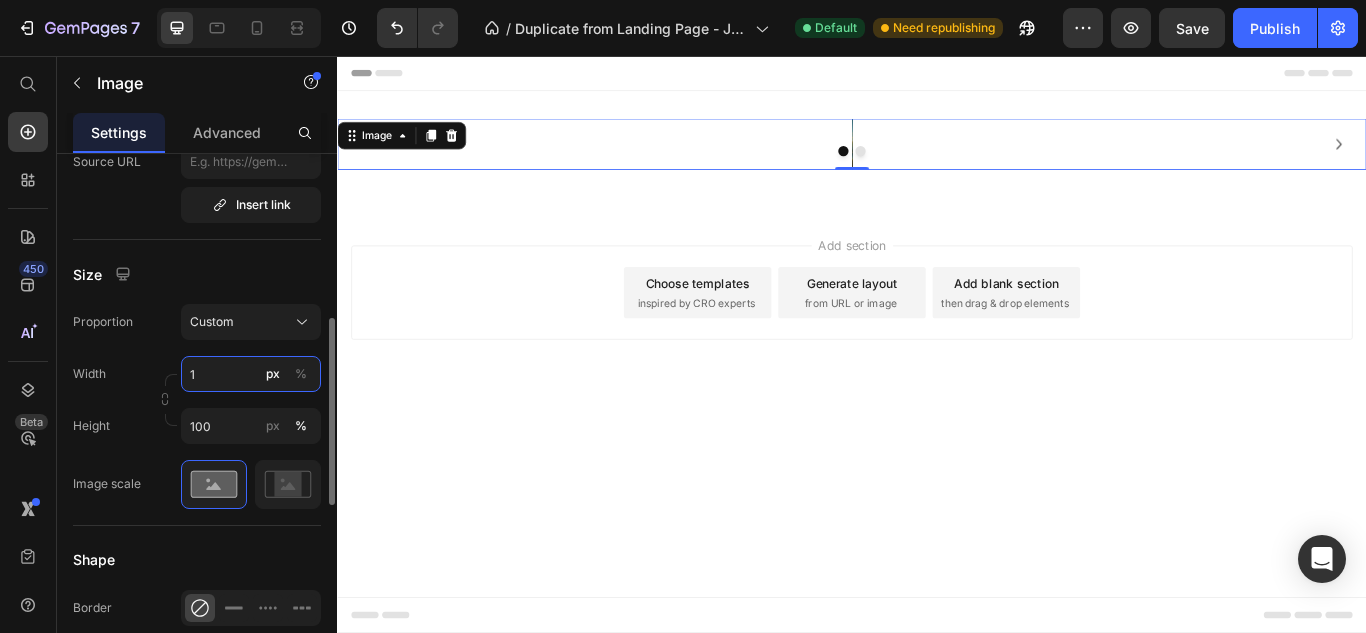 click on "1" at bounding box center [251, 374] 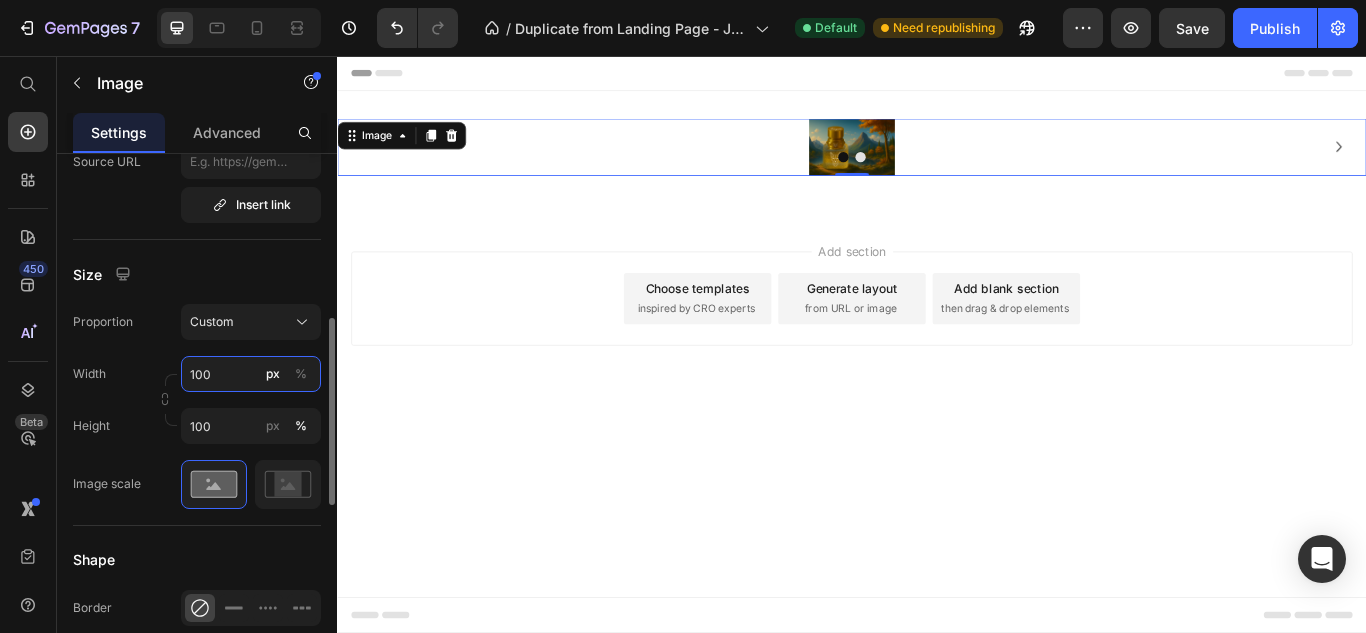 type on "100" 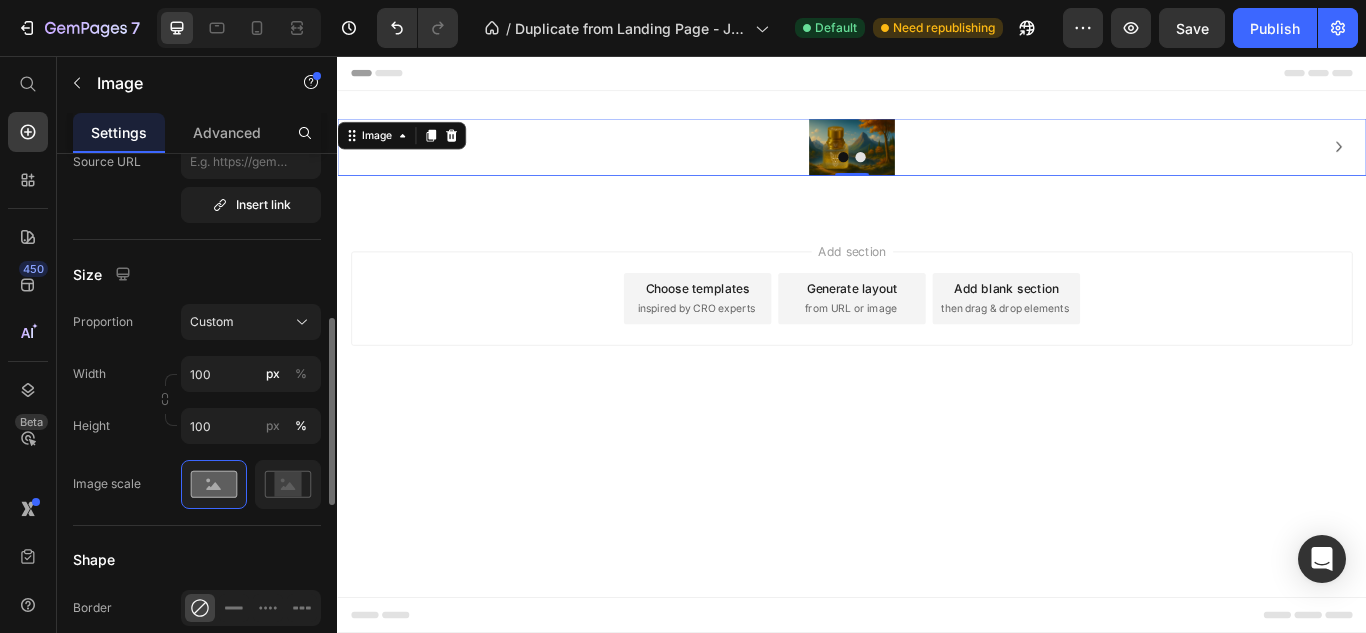 click on "Width 100 px % Height 100 px %" 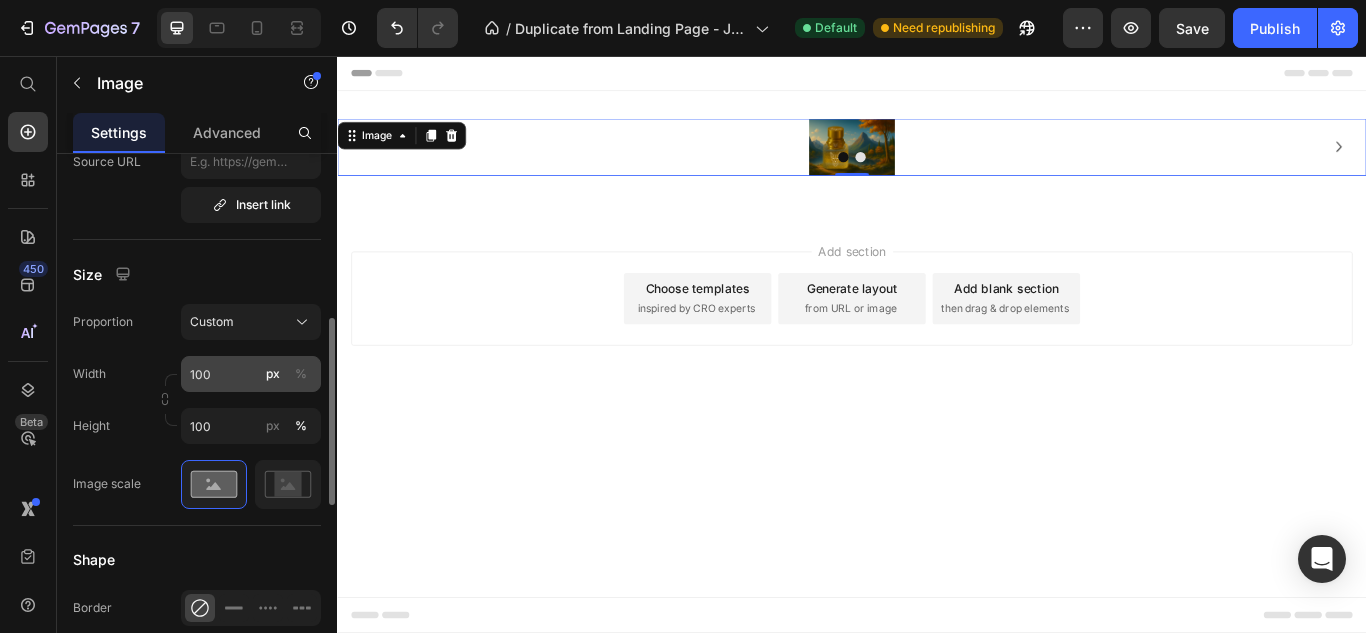 click on "%" at bounding box center (301, 374) 